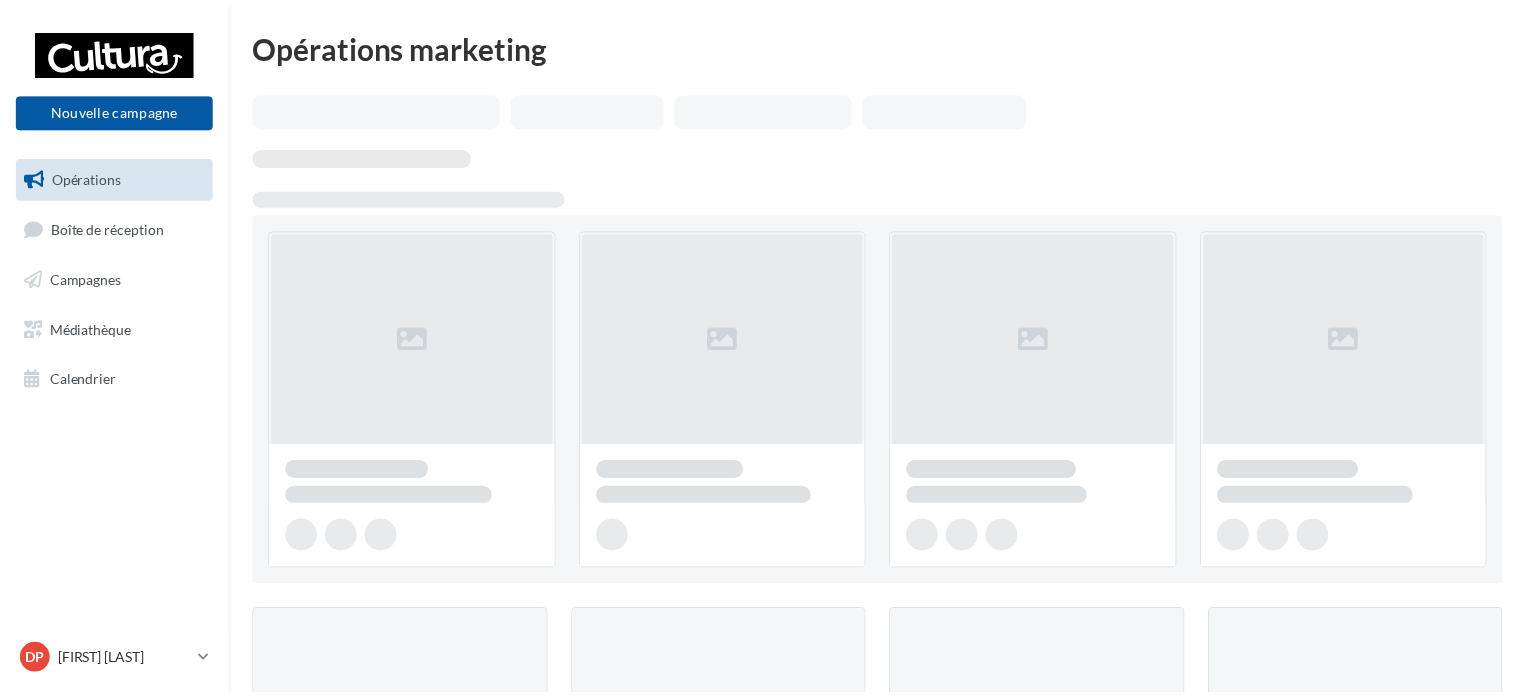 scroll, scrollTop: 0, scrollLeft: 0, axis: both 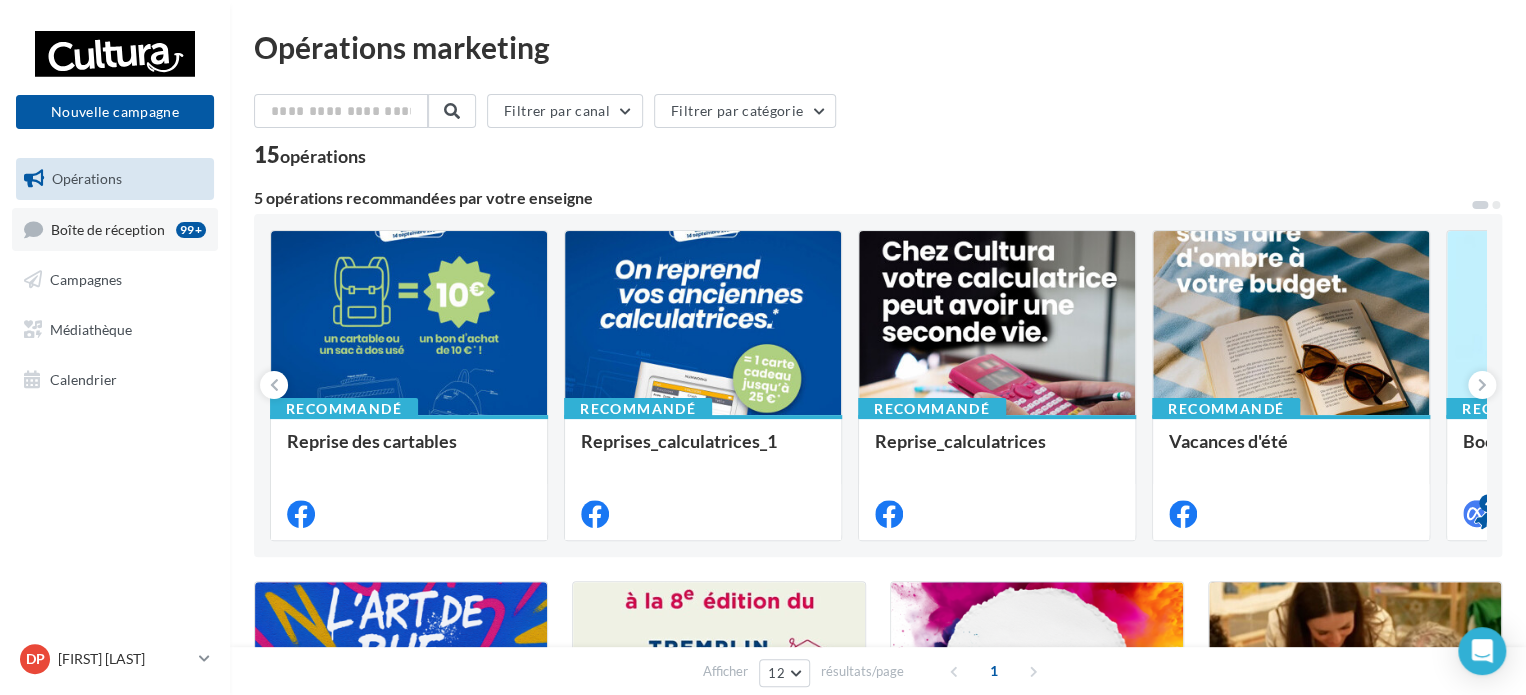 click on "Boîte de réception" at bounding box center (108, 228) 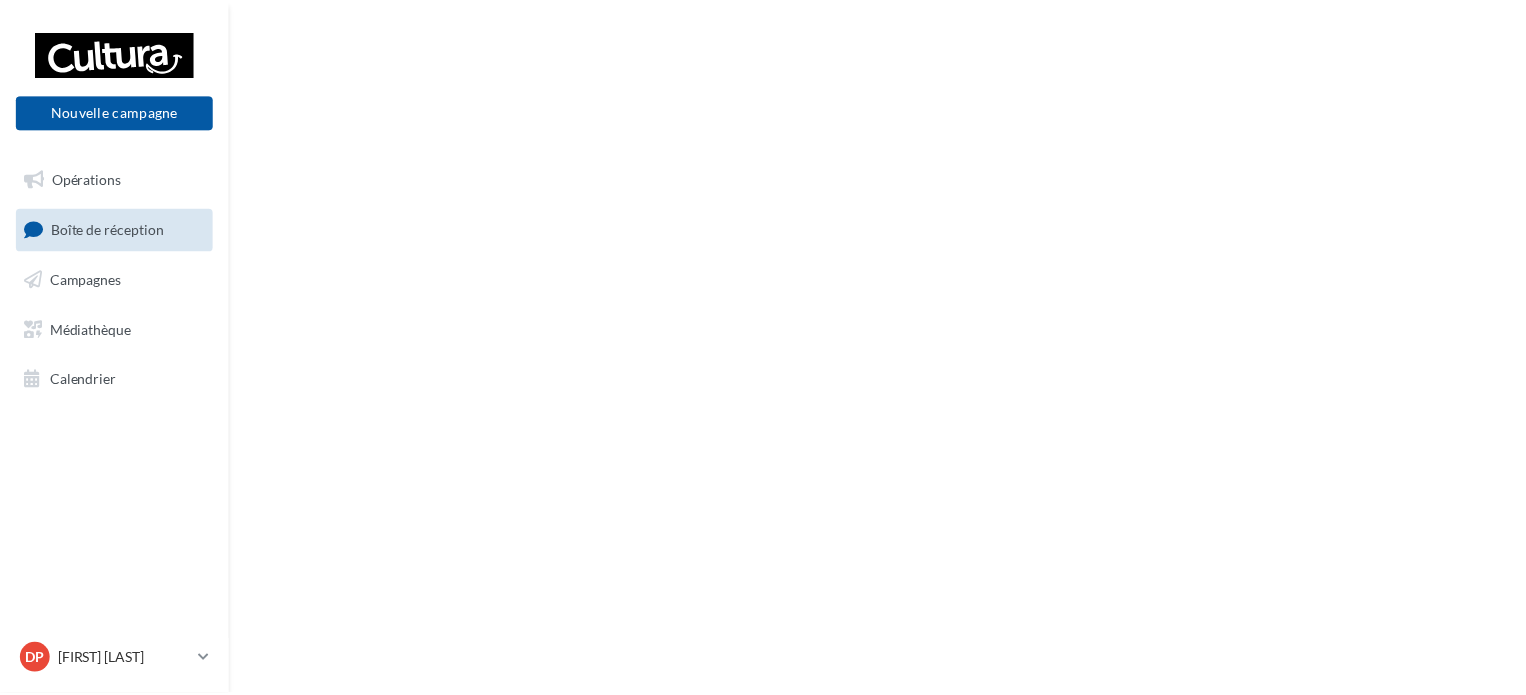 scroll, scrollTop: 0, scrollLeft: 0, axis: both 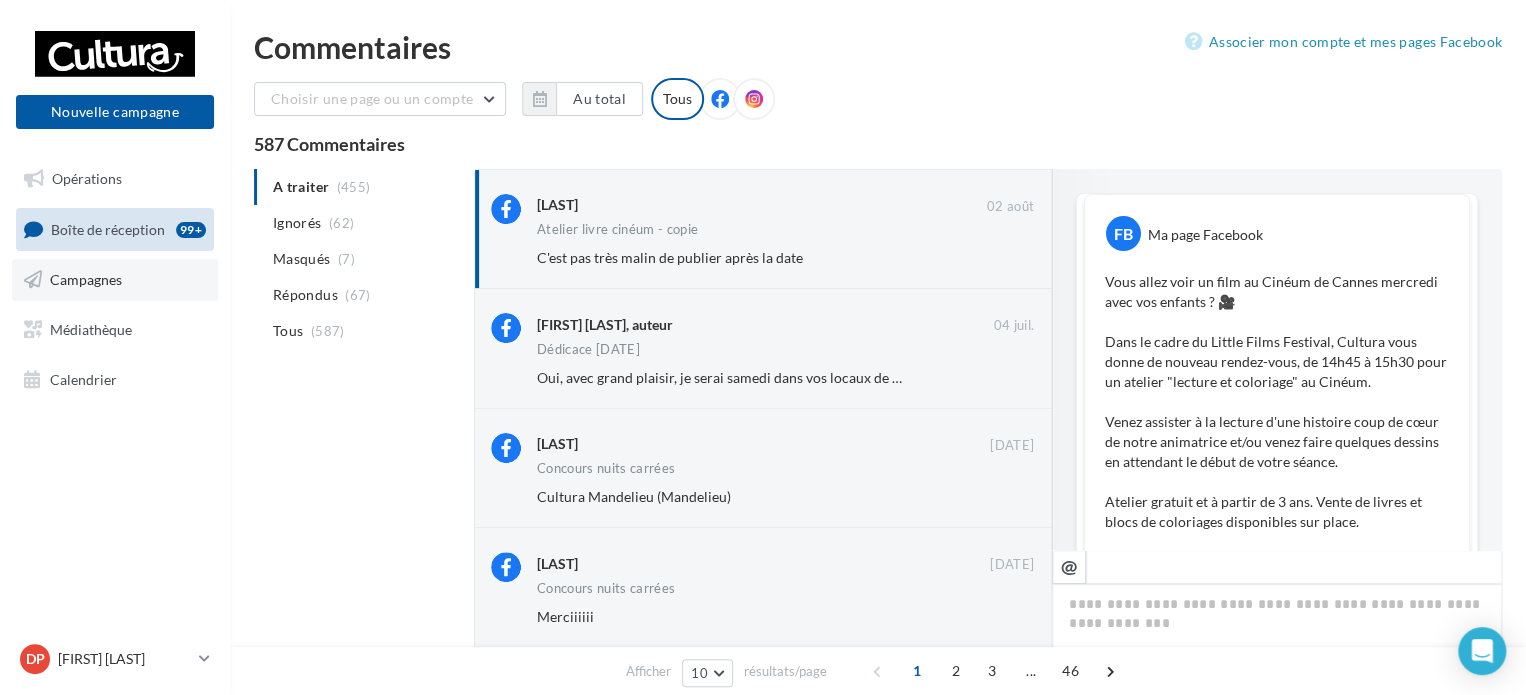 click on "Campagnes" at bounding box center [86, 279] 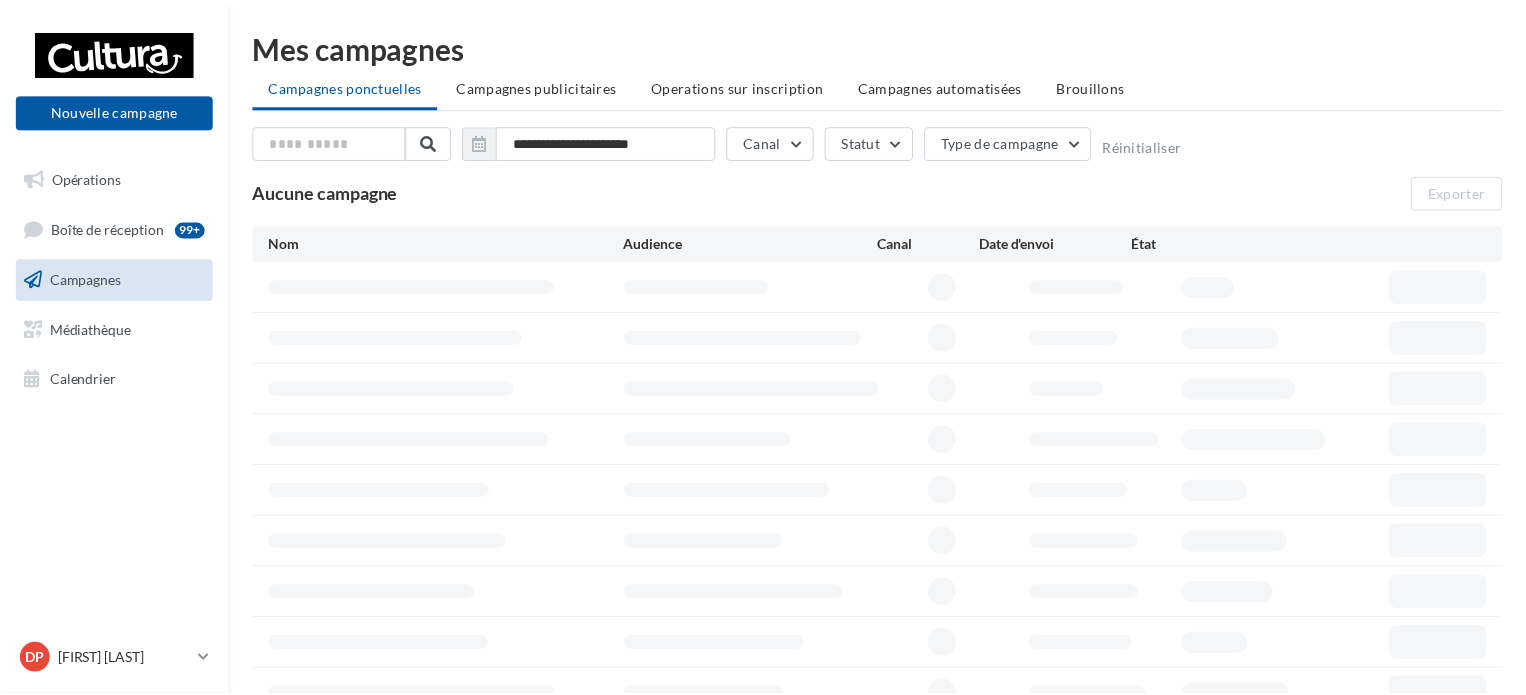 scroll, scrollTop: 0, scrollLeft: 0, axis: both 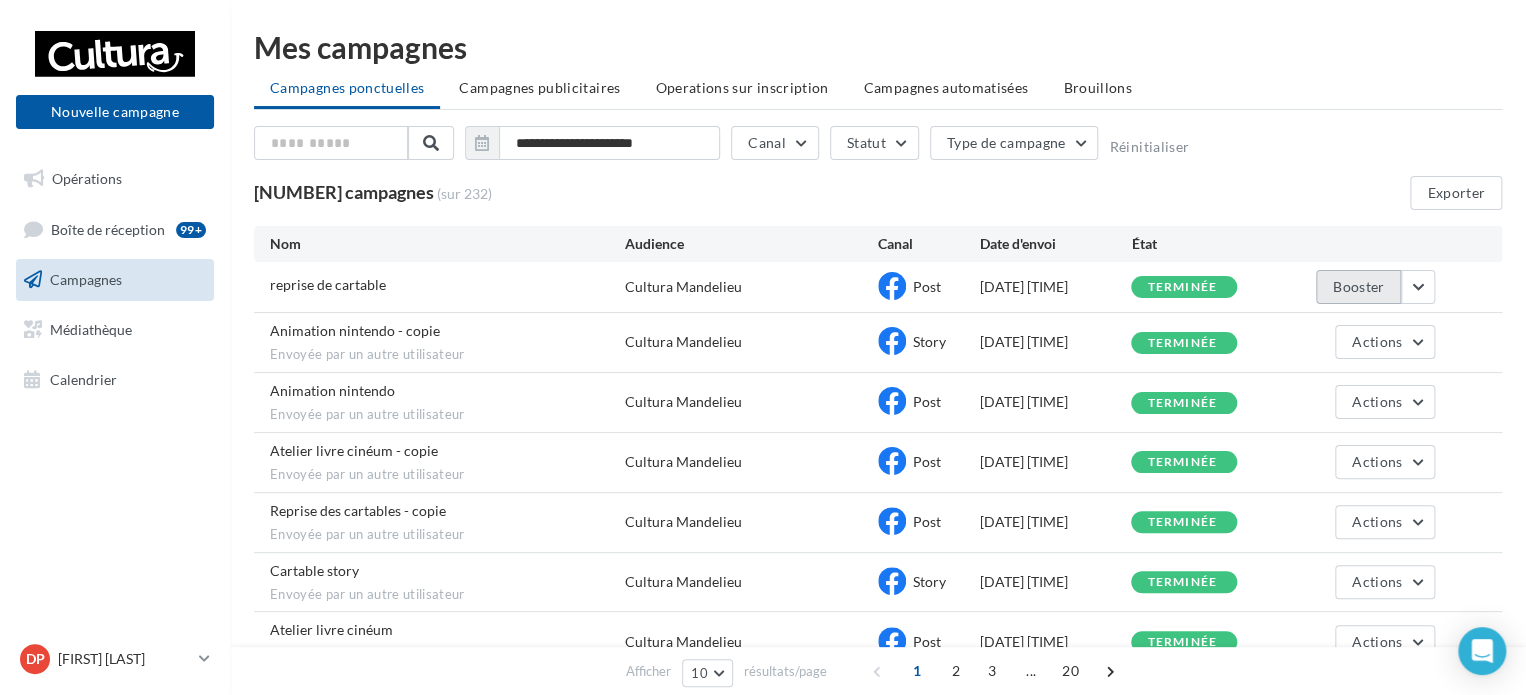 click on "Booster" at bounding box center [1358, 287] 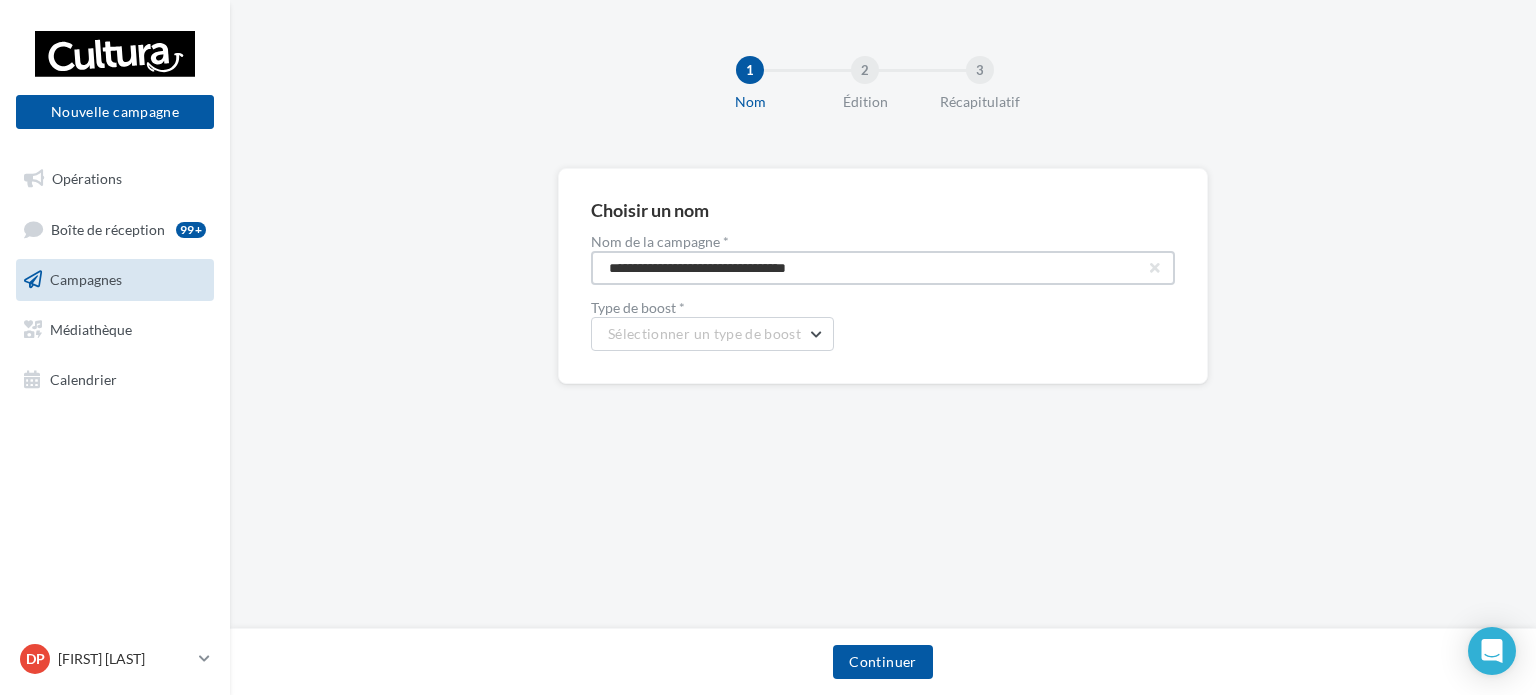 drag, startPoint x: 888, startPoint y: 266, endPoint x: 765, endPoint y: 271, distance: 123.101585 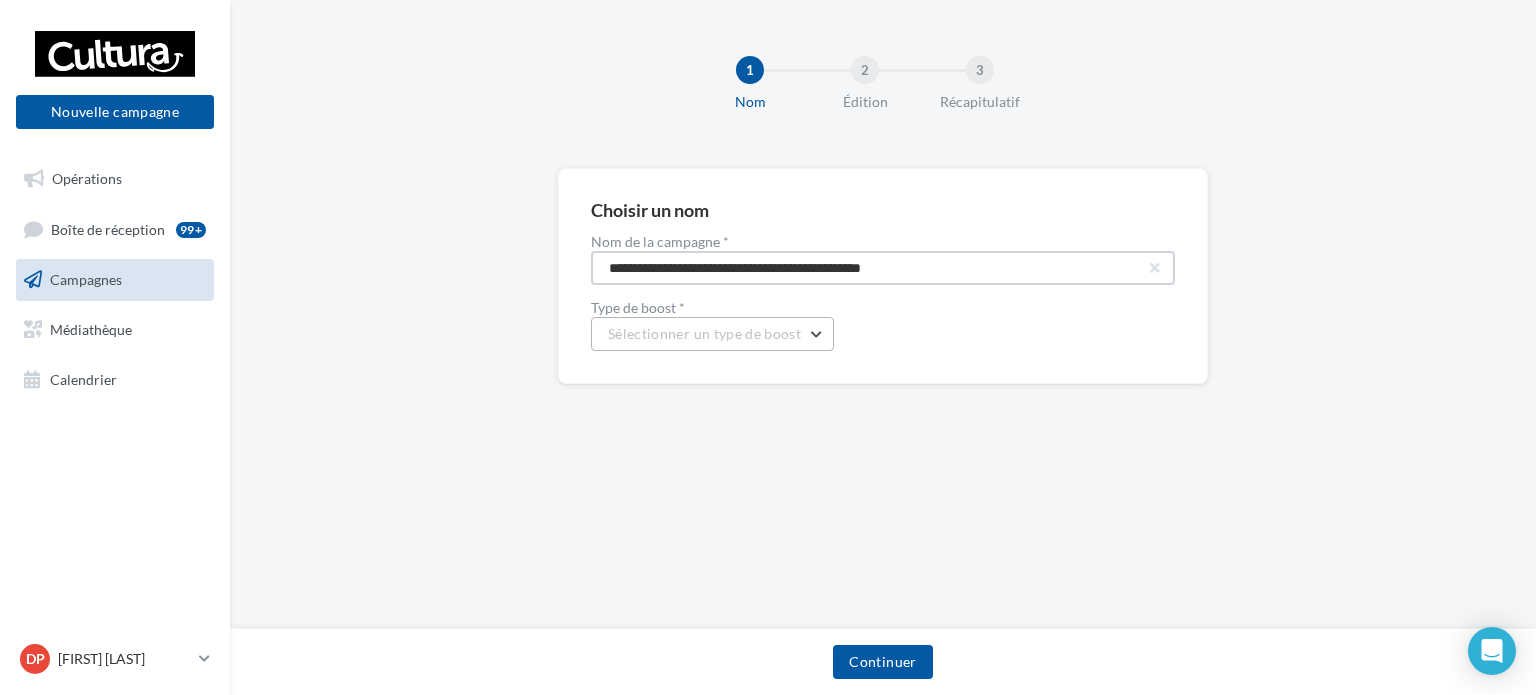 type on "**********" 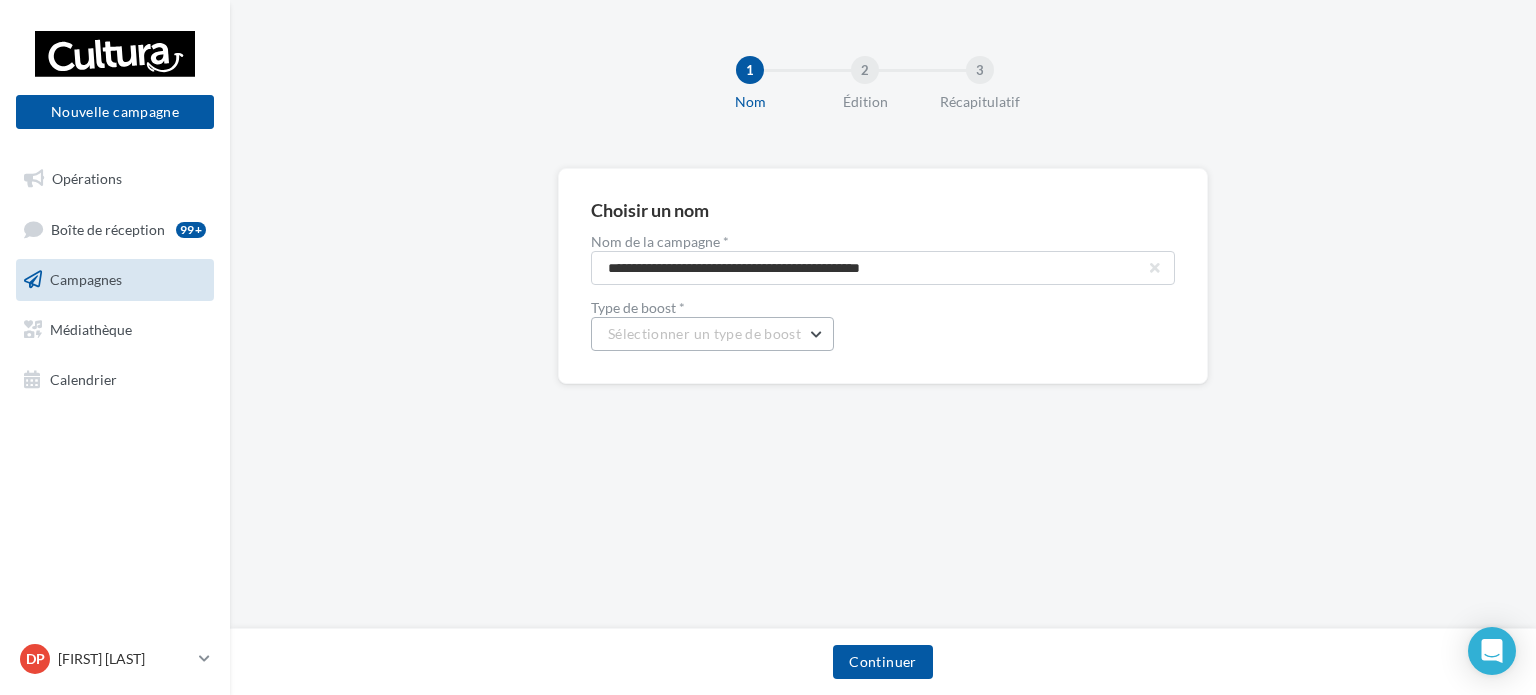 click on "Sélectionner un type de boost" at bounding box center [712, 334] 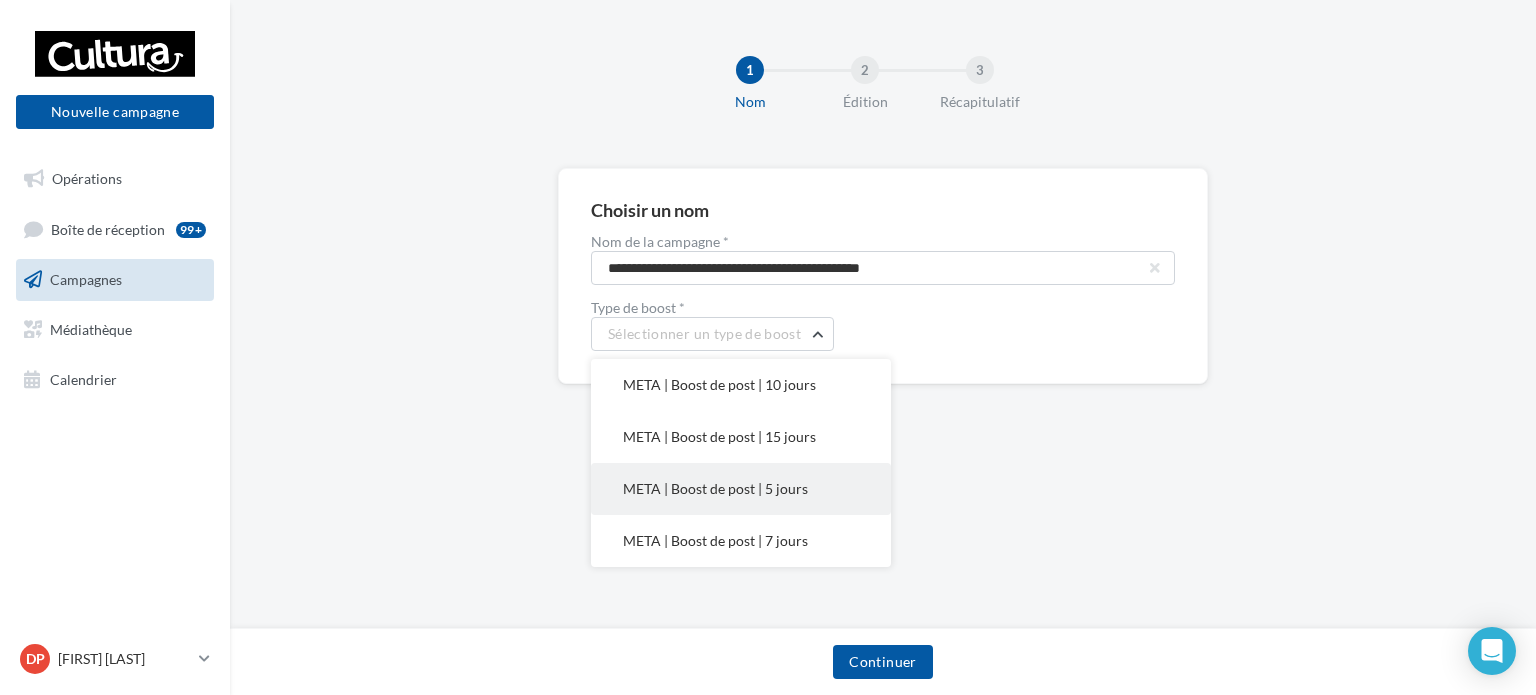 click on "META | Boost de post | 5 jours" at bounding box center [741, 489] 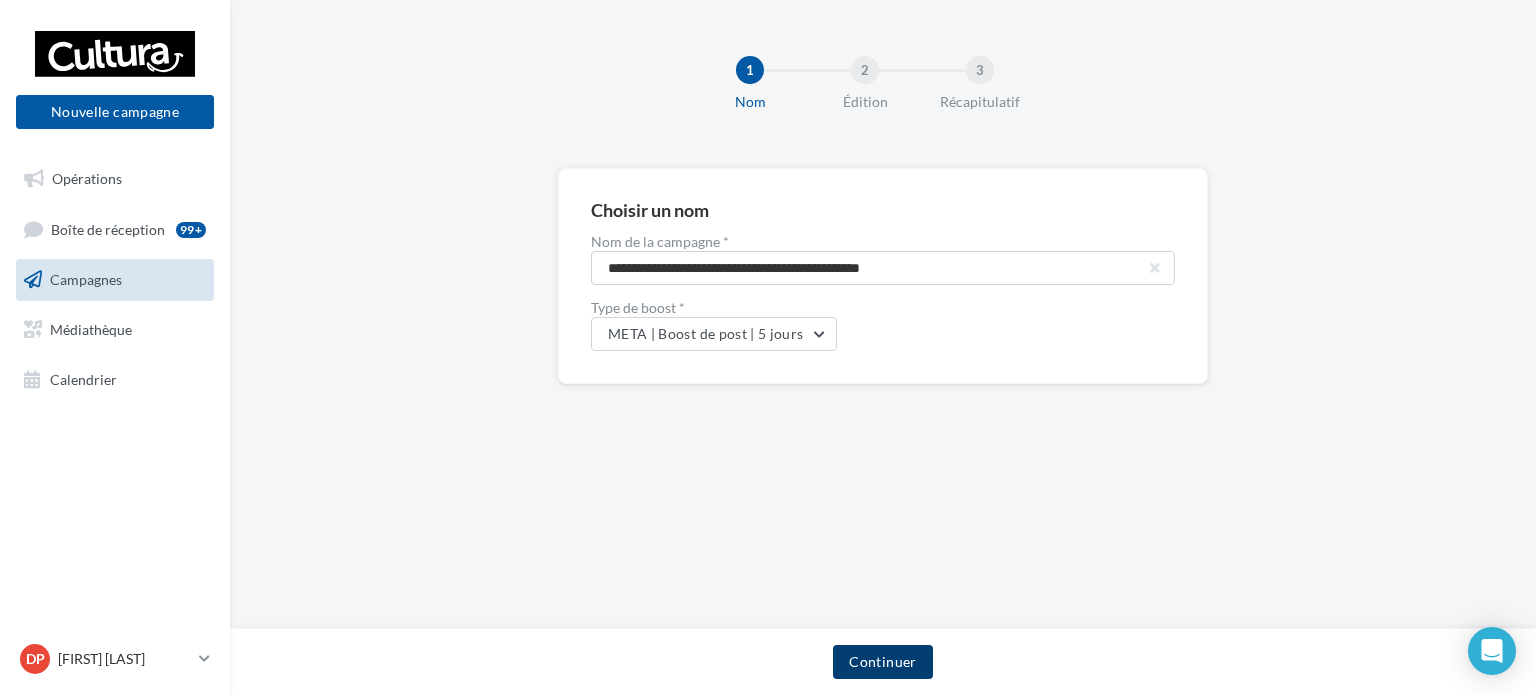 click on "Continuer" at bounding box center (882, 662) 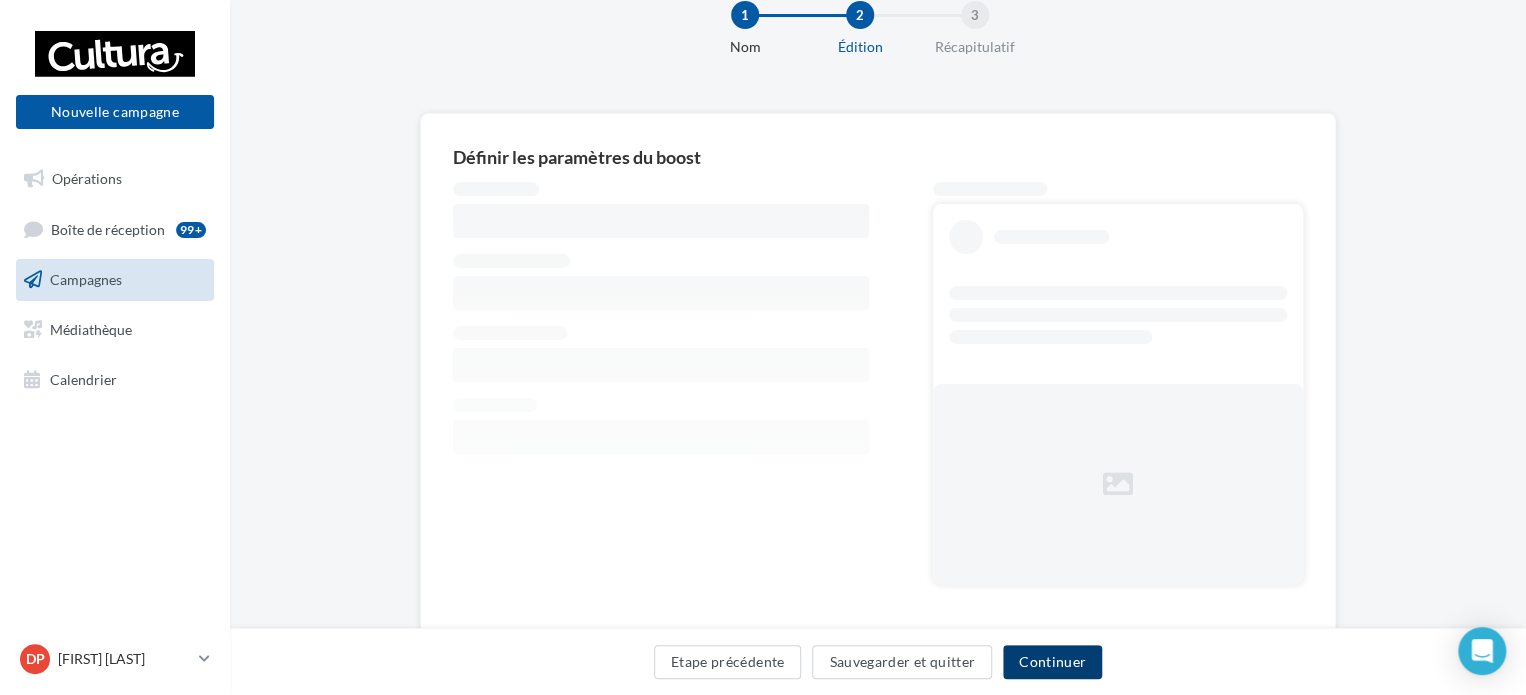 scroll, scrollTop: 109, scrollLeft: 0, axis: vertical 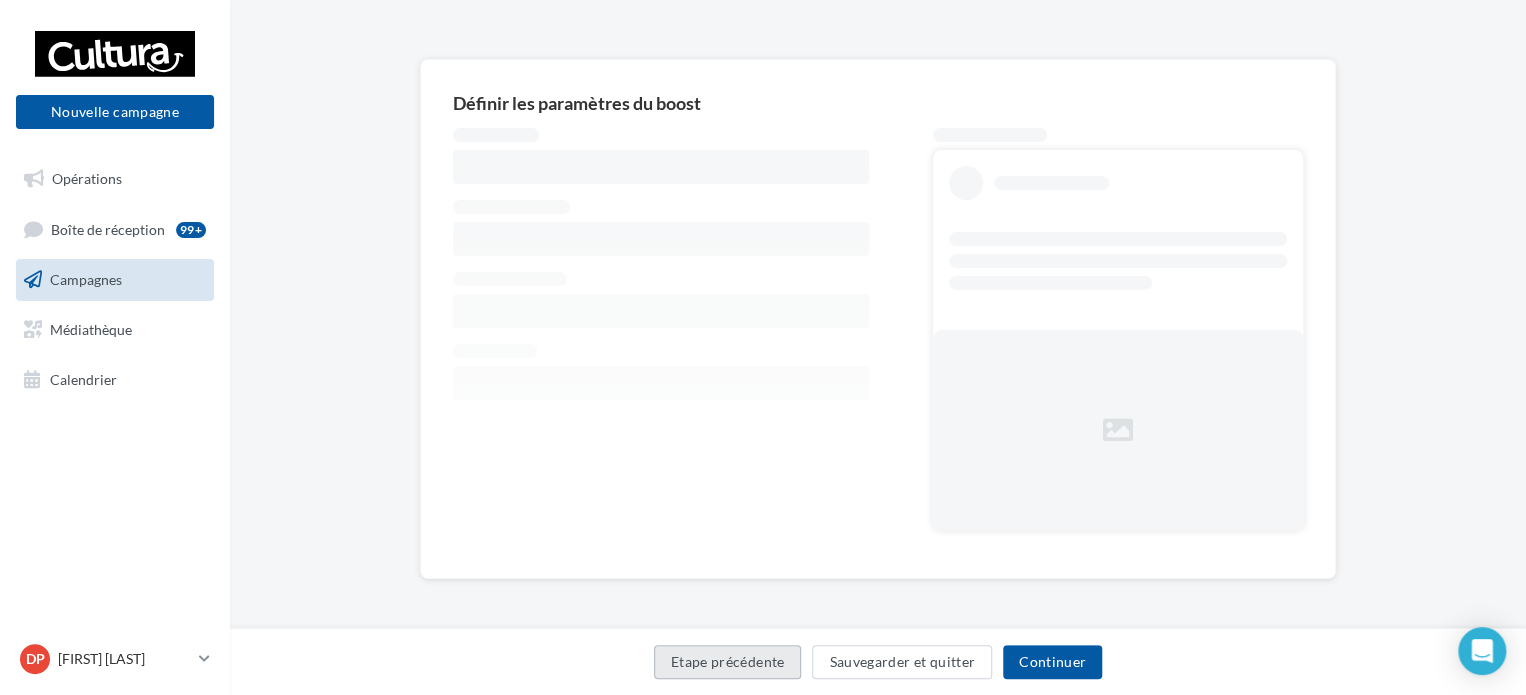 click on "Etape précédente" at bounding box center (728, 662) 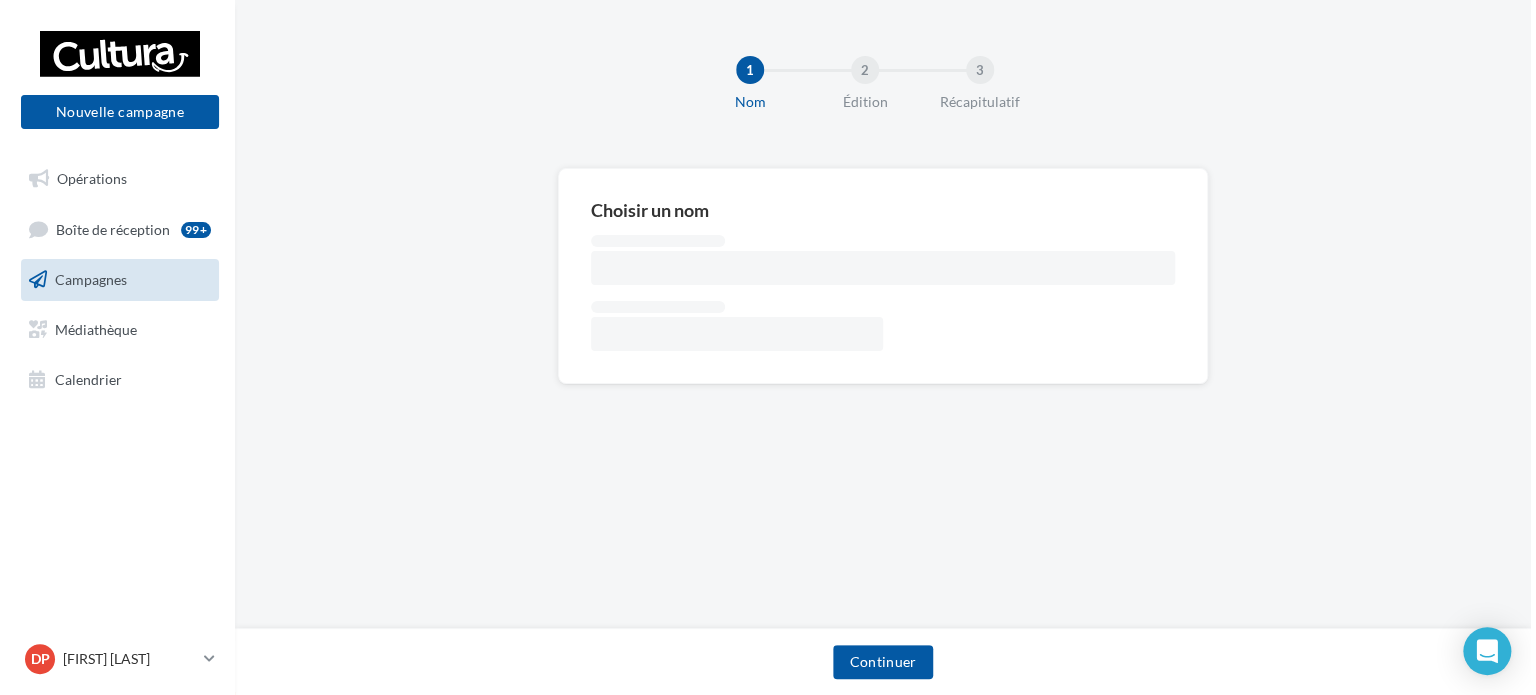 scroll, scrollTop: 0, scrollLeft: 0, axis: both 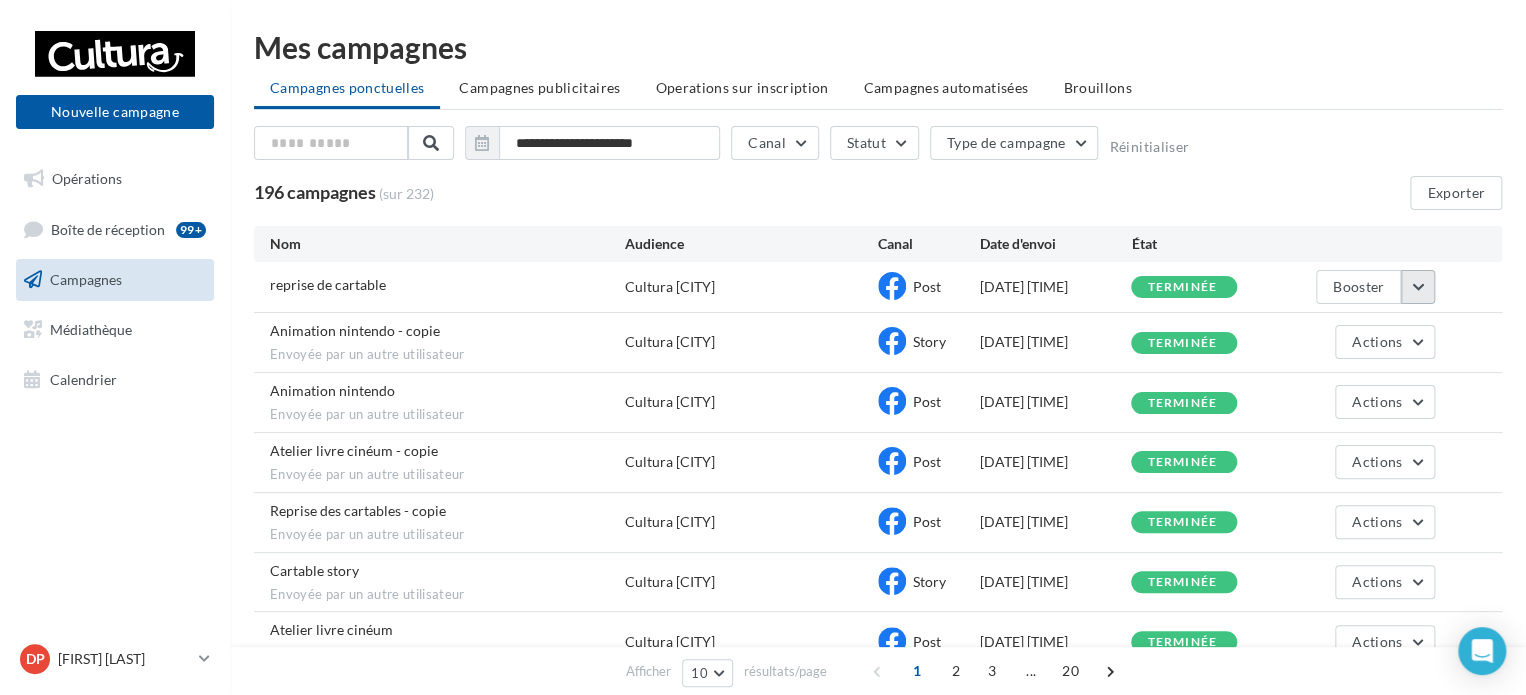 click at bounding box center [1418, 287] 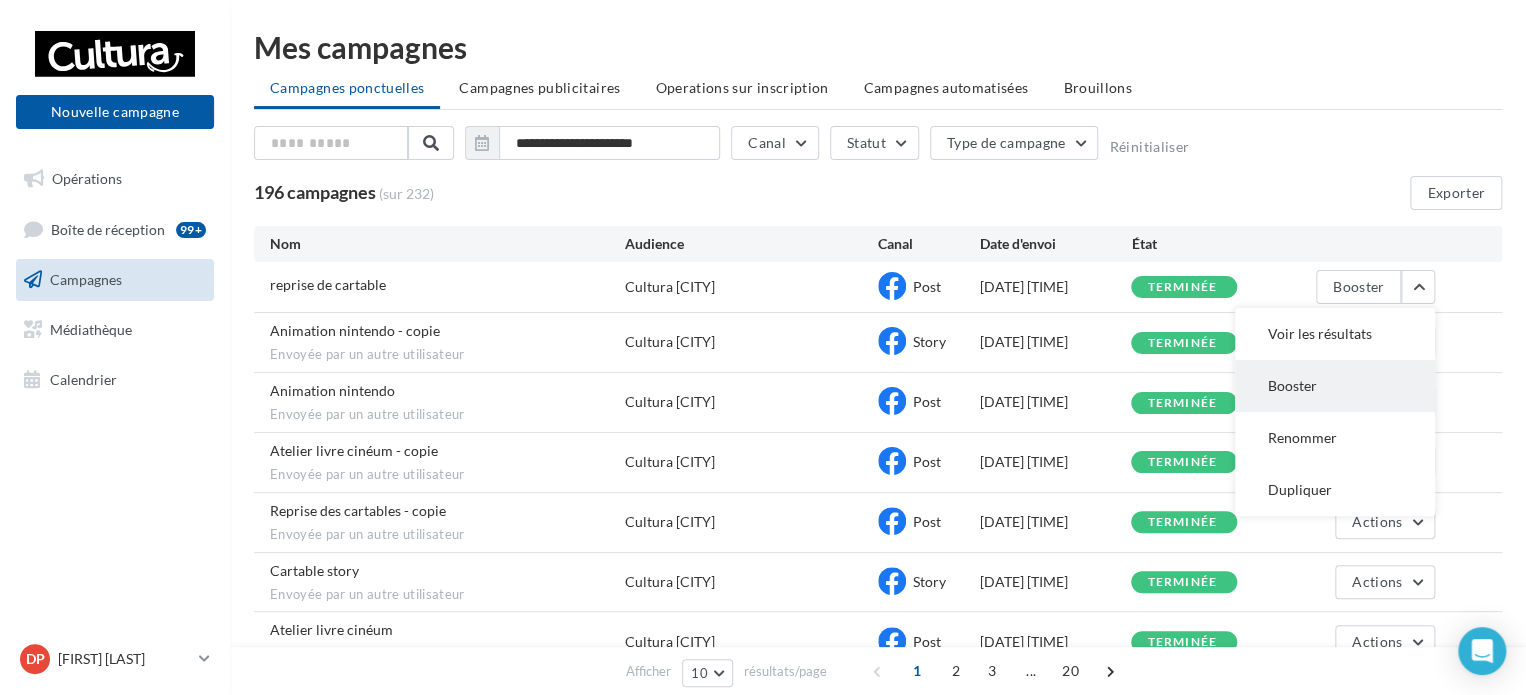 click on "Booster" at bounding box center [1335, 386] 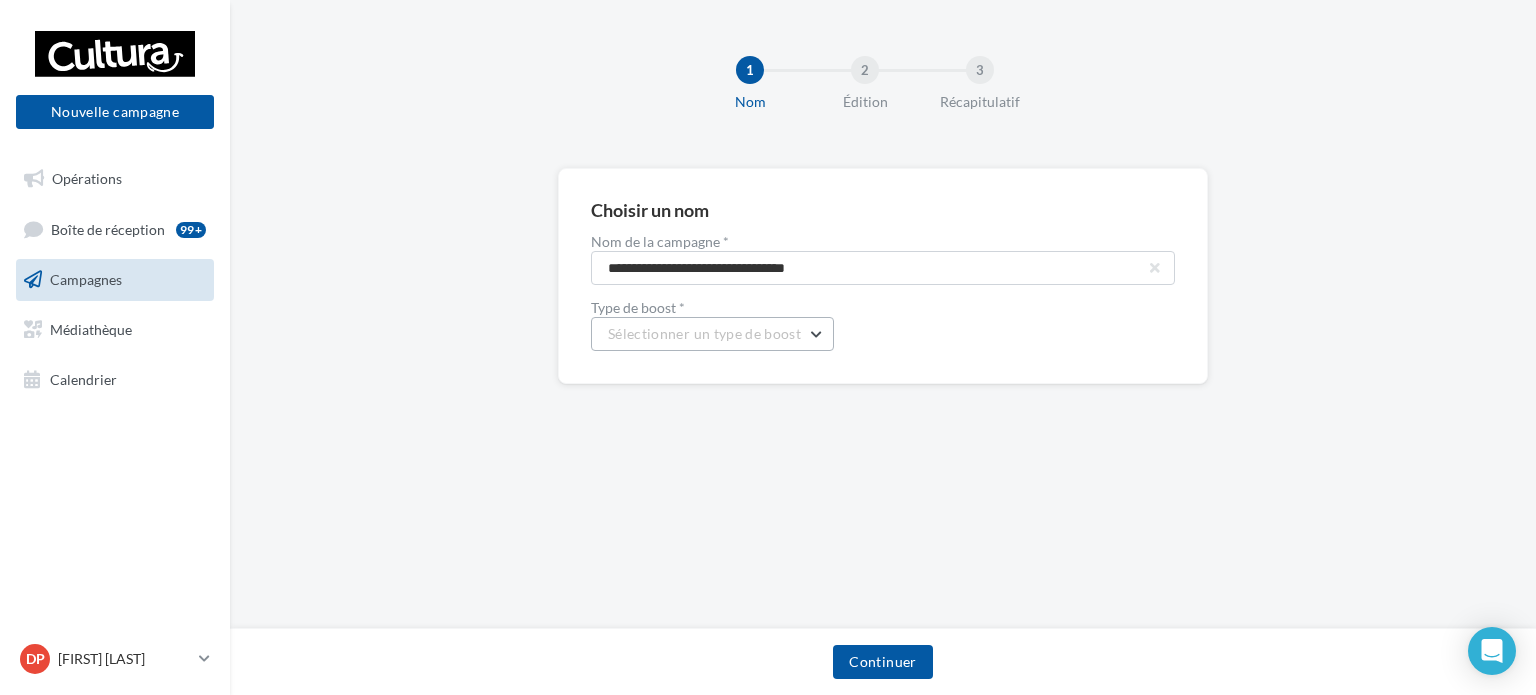 click on "Sélectionner un type de boost" at bounding box center (712, 334) 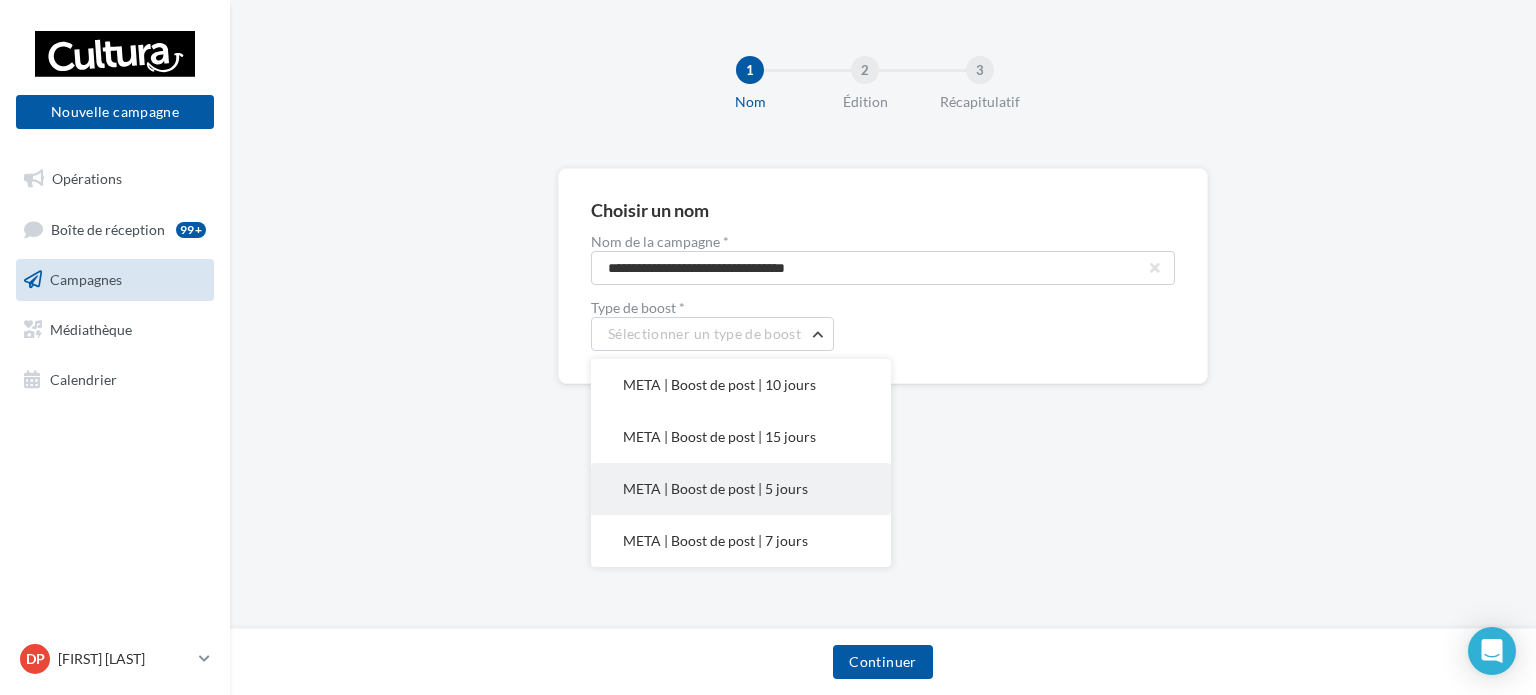 click on "META | Boost de post | 5 jours" at bounding box center (741, 489) 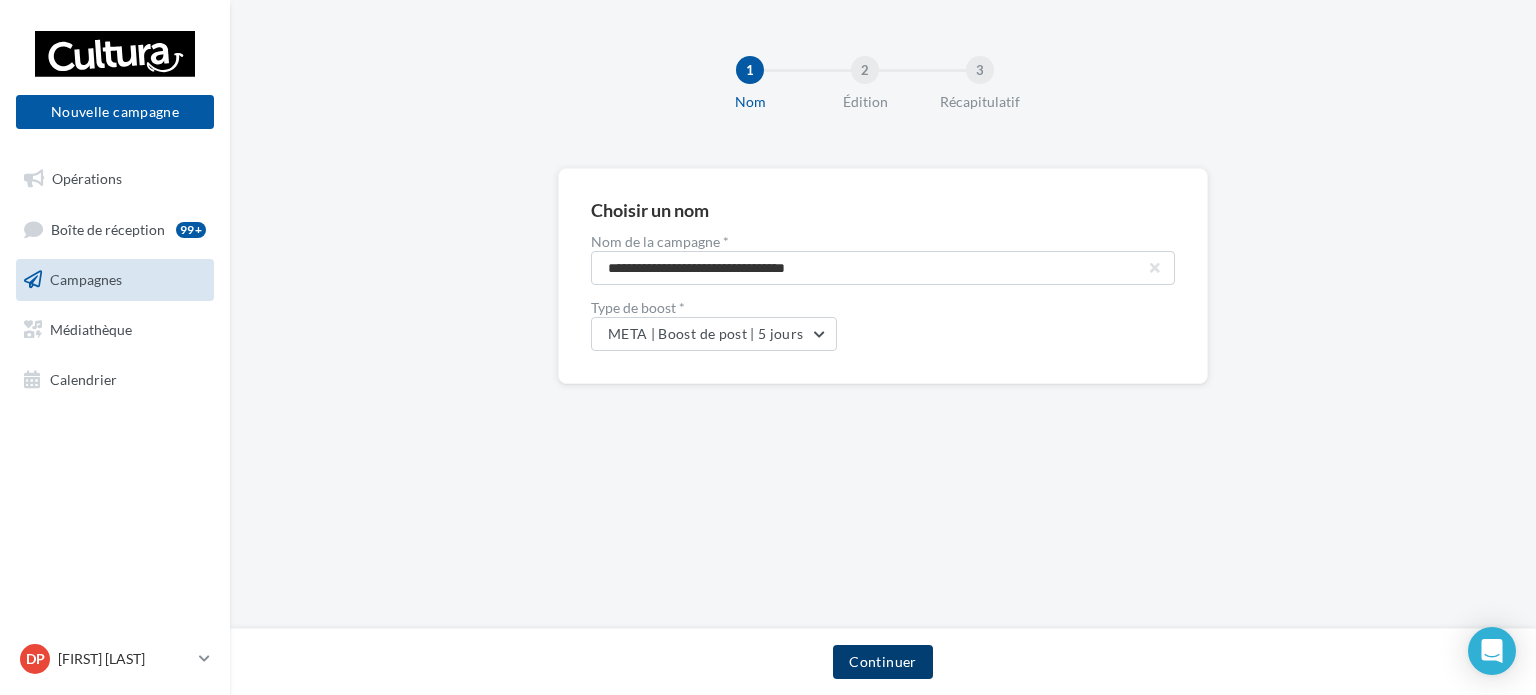 click on "Continuer" at bounding box center [882, 662] 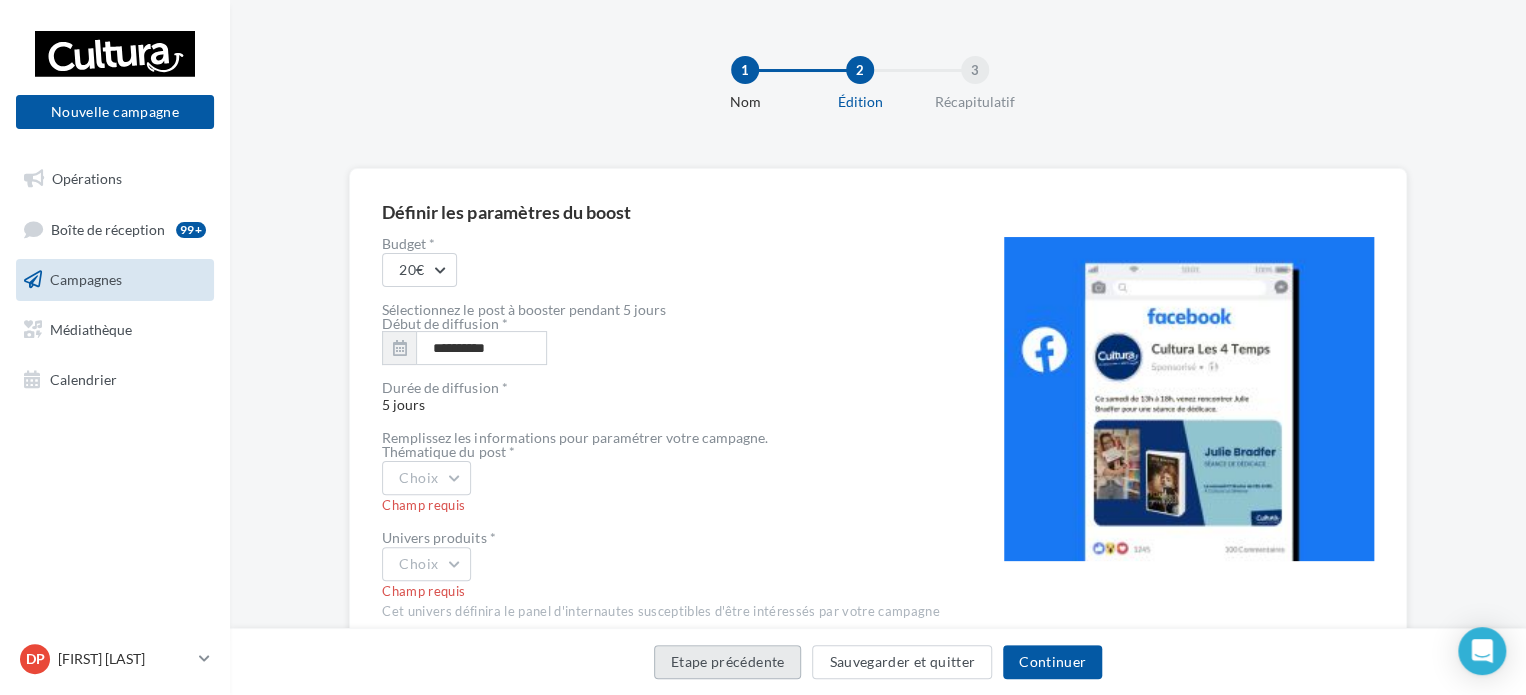click on "Etape précédente" at bounding box center [728, 662] 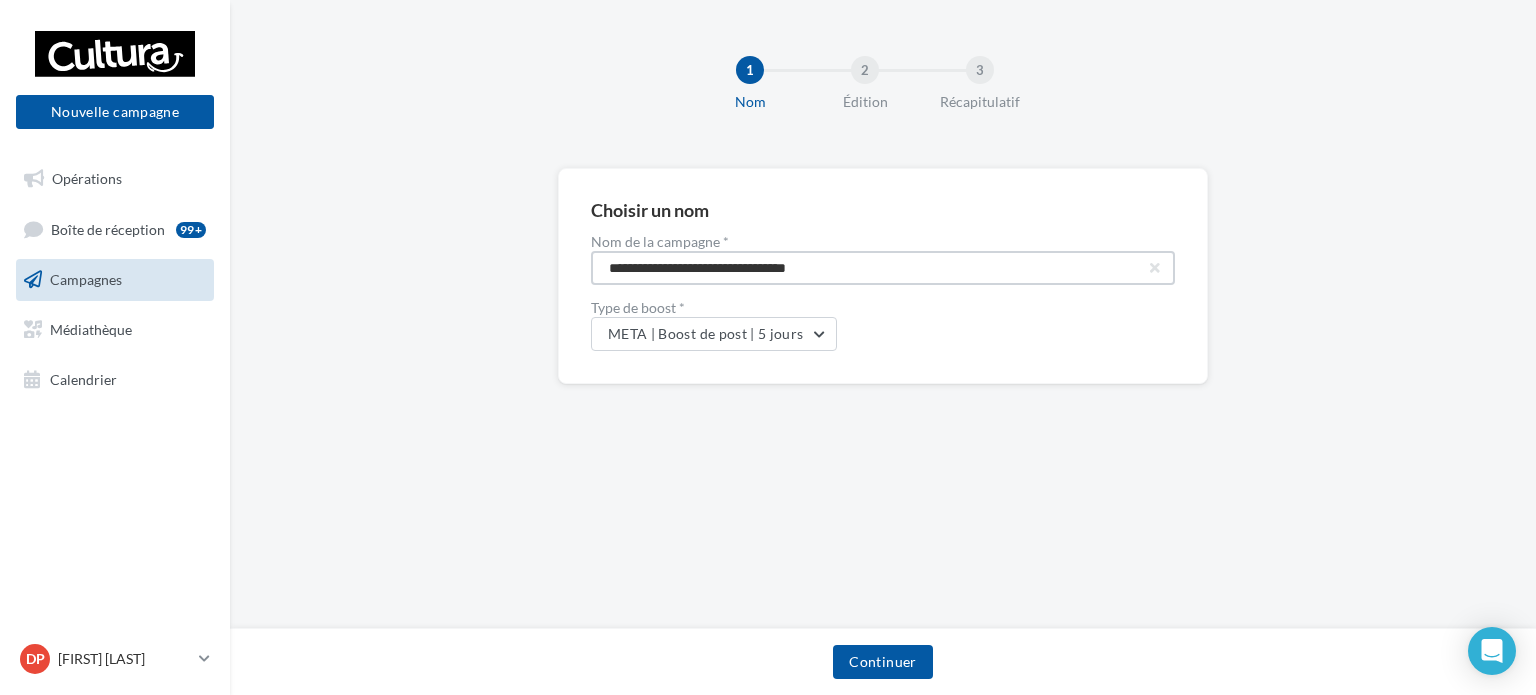 drag, startPoint x: 880, startPoint y: 263, endPoint x: 759, endPoint y: 269, distance: 121.14867 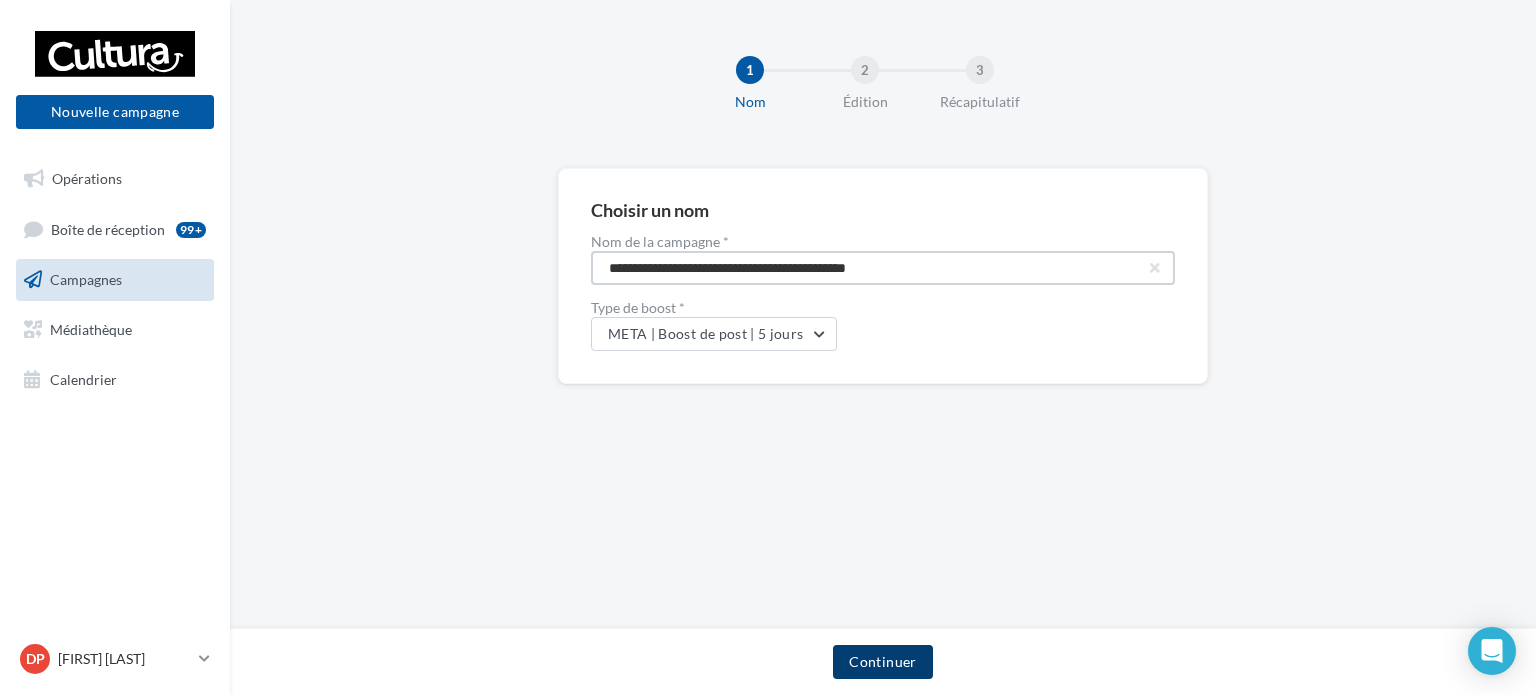 type on "**********" 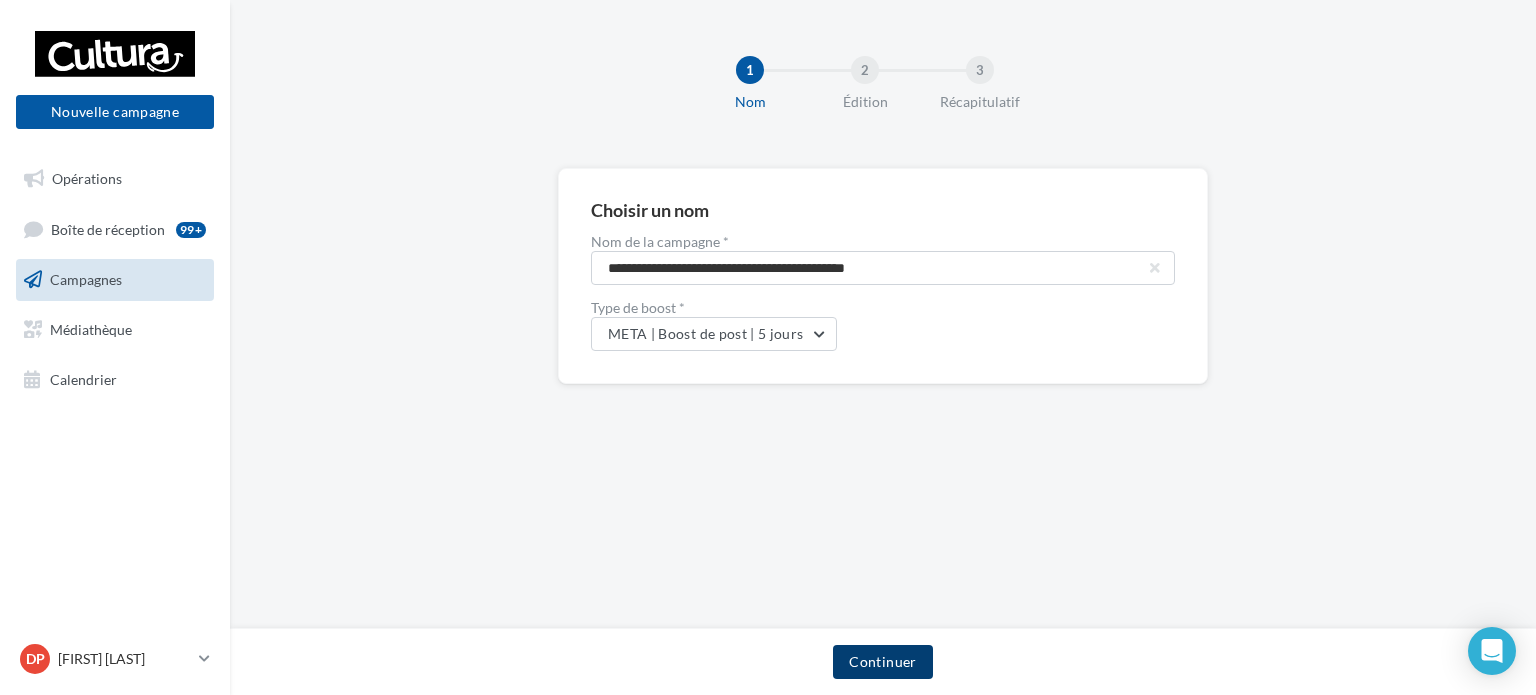 click on "Continuer" at bounding box center [882, 662] 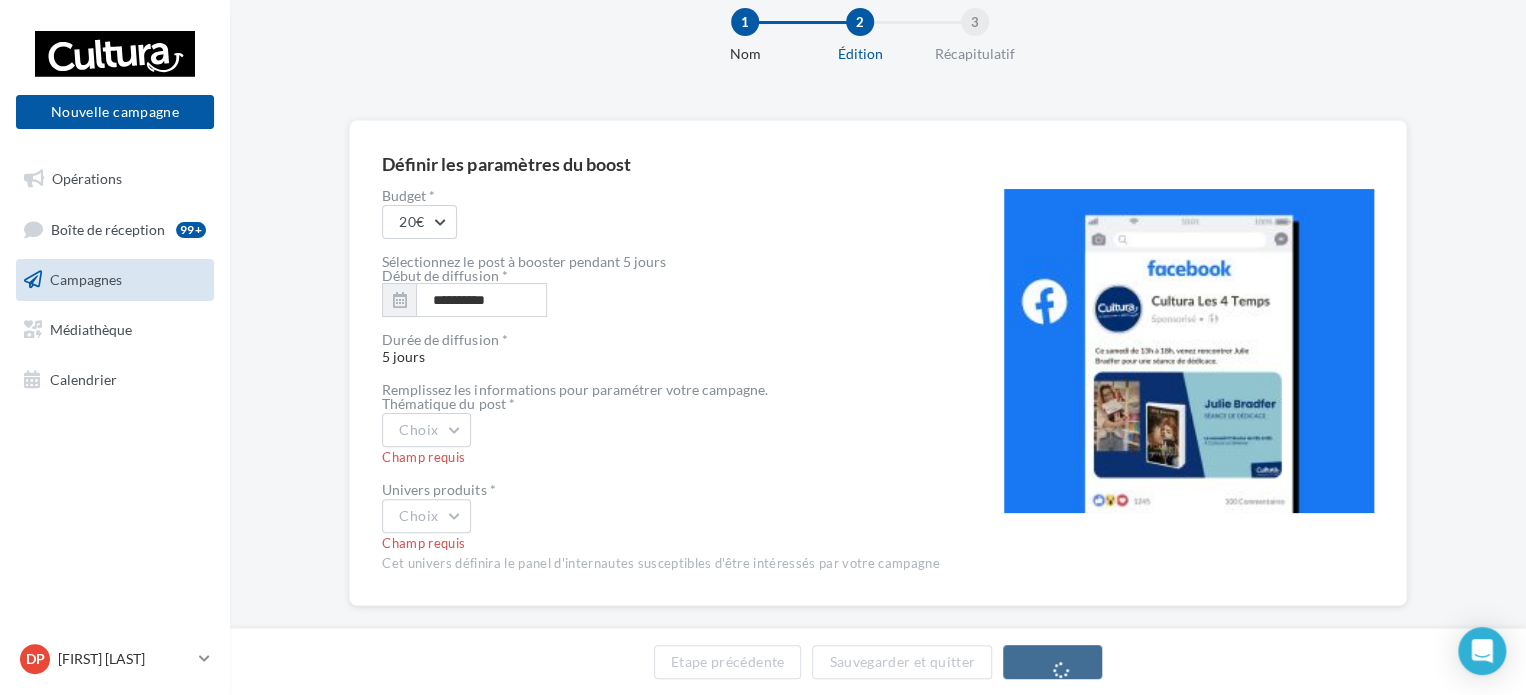 scroll, scrollTop: 76, scrollLeft: 0, axis: vertical 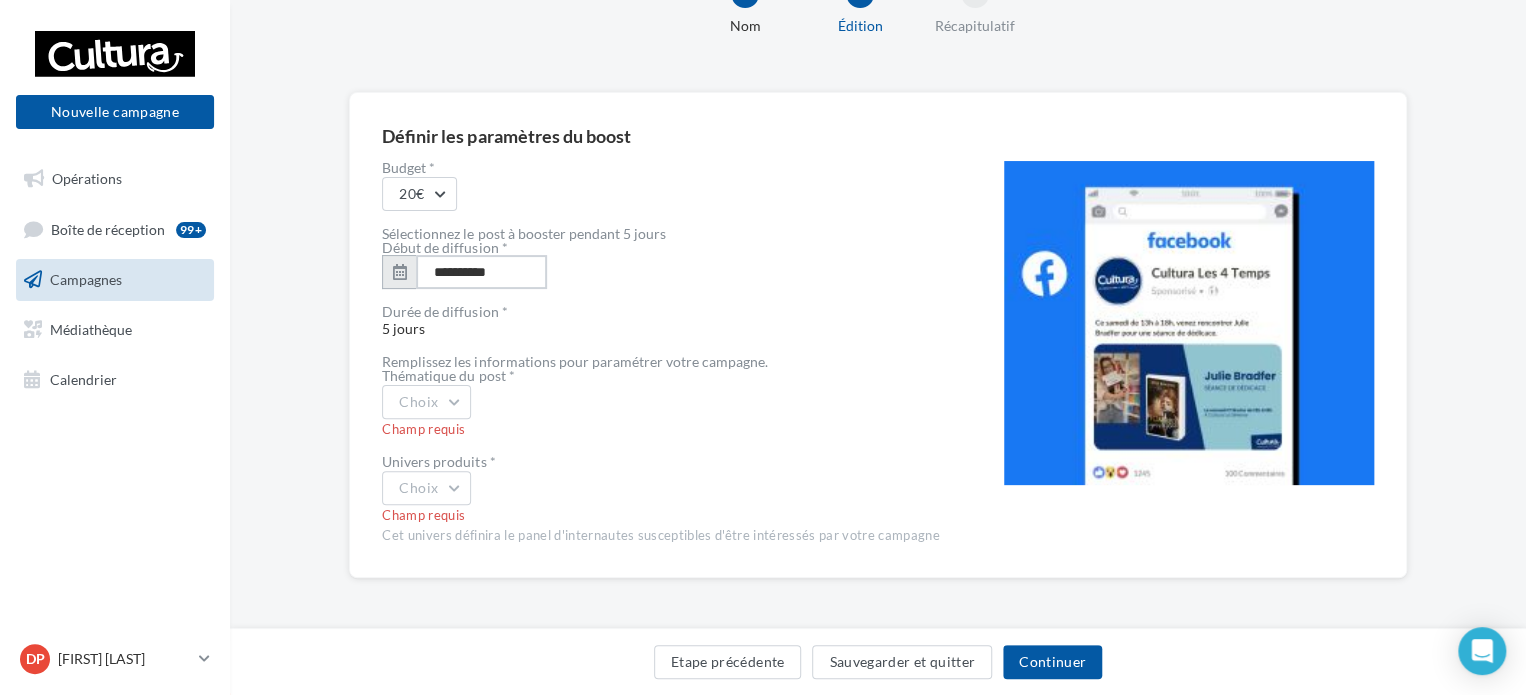 click on "**********" at bounding box center [481, 272] 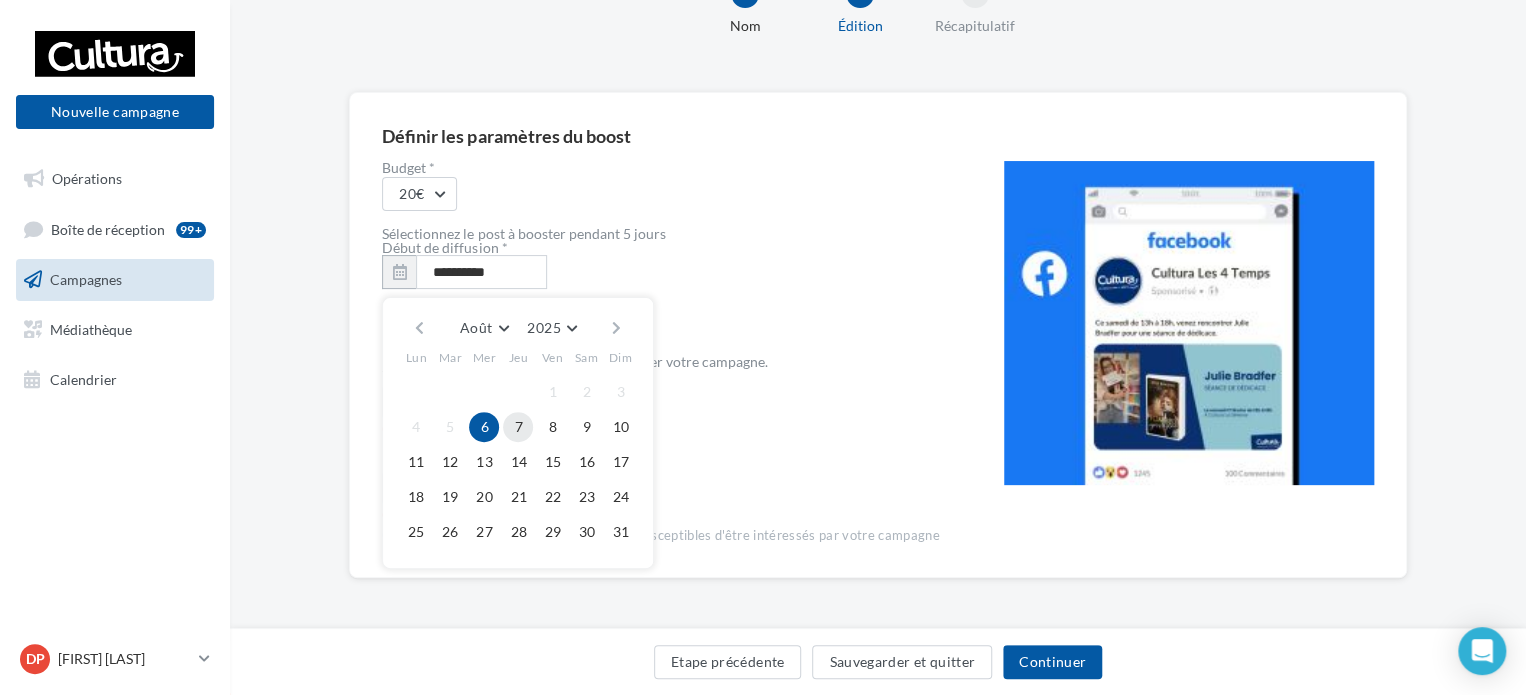 click on "7" at bounding box center (518, 427) 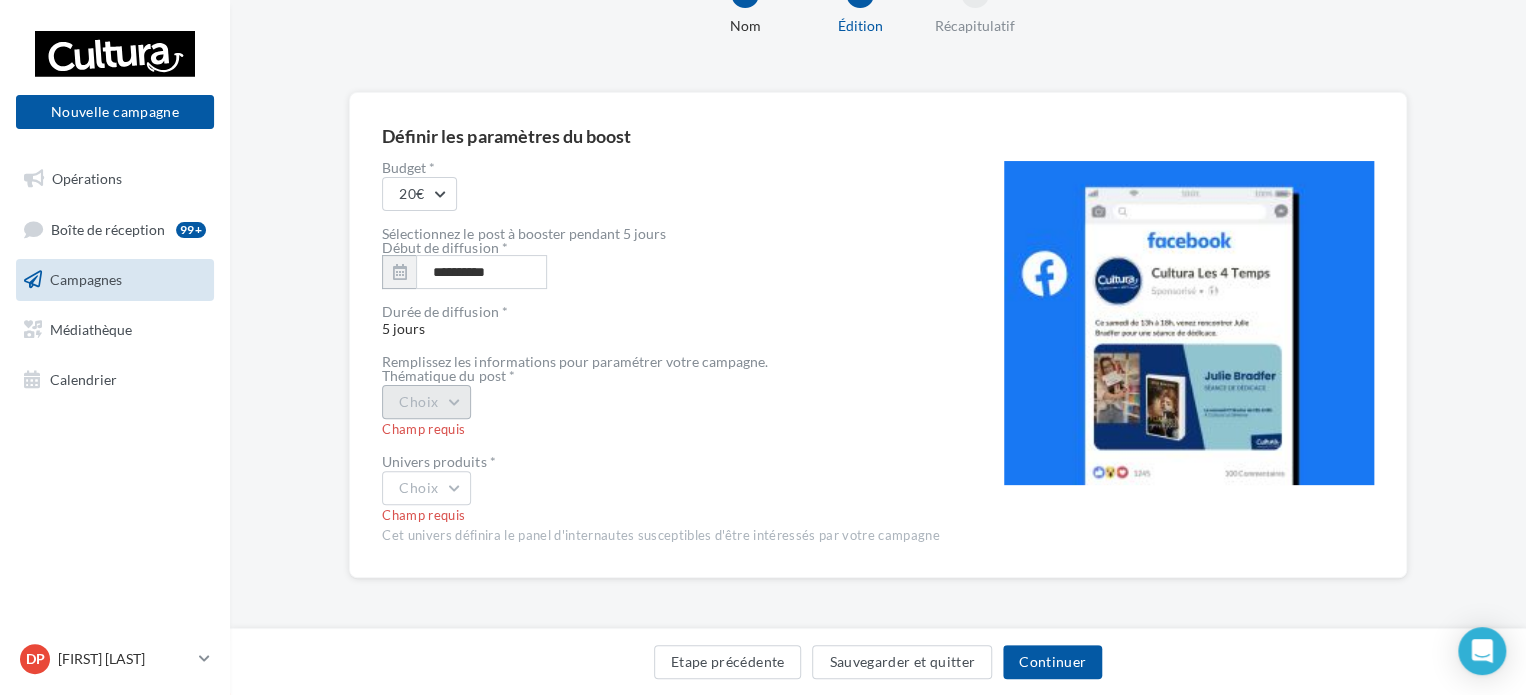 click on "Choix" at bounding box center (426, 402) 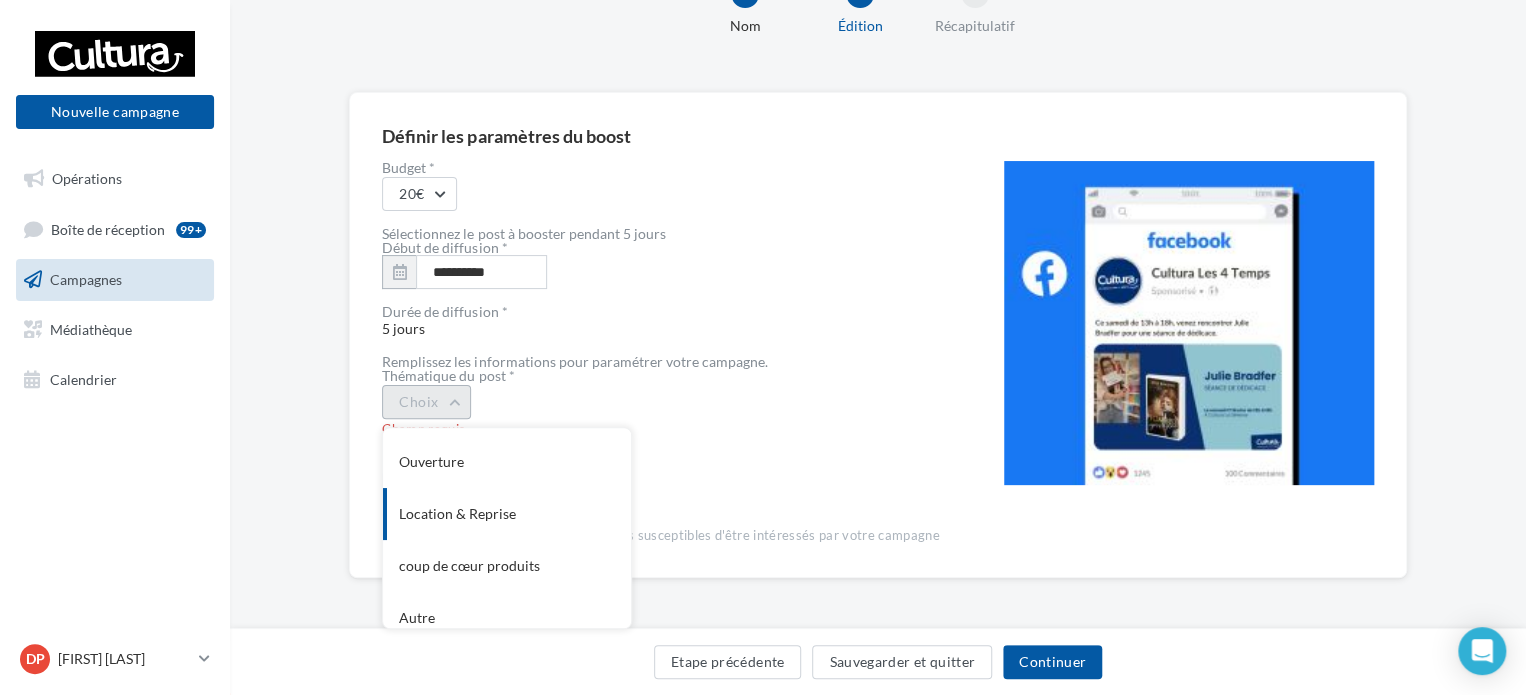 scroll, scrollTop: 216, scrollLeft: 0, axis: vertical 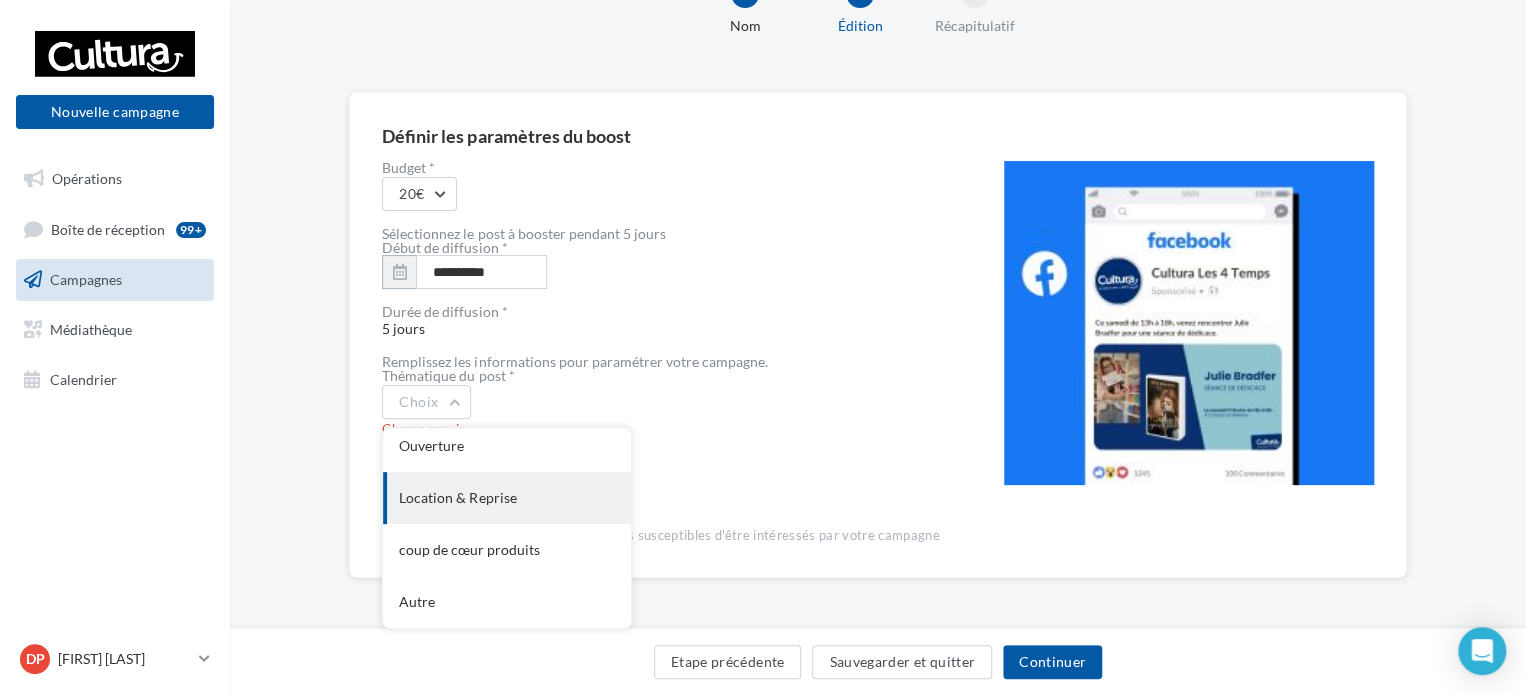 click on "Location & Reprise" at bounding box center [507, 498] 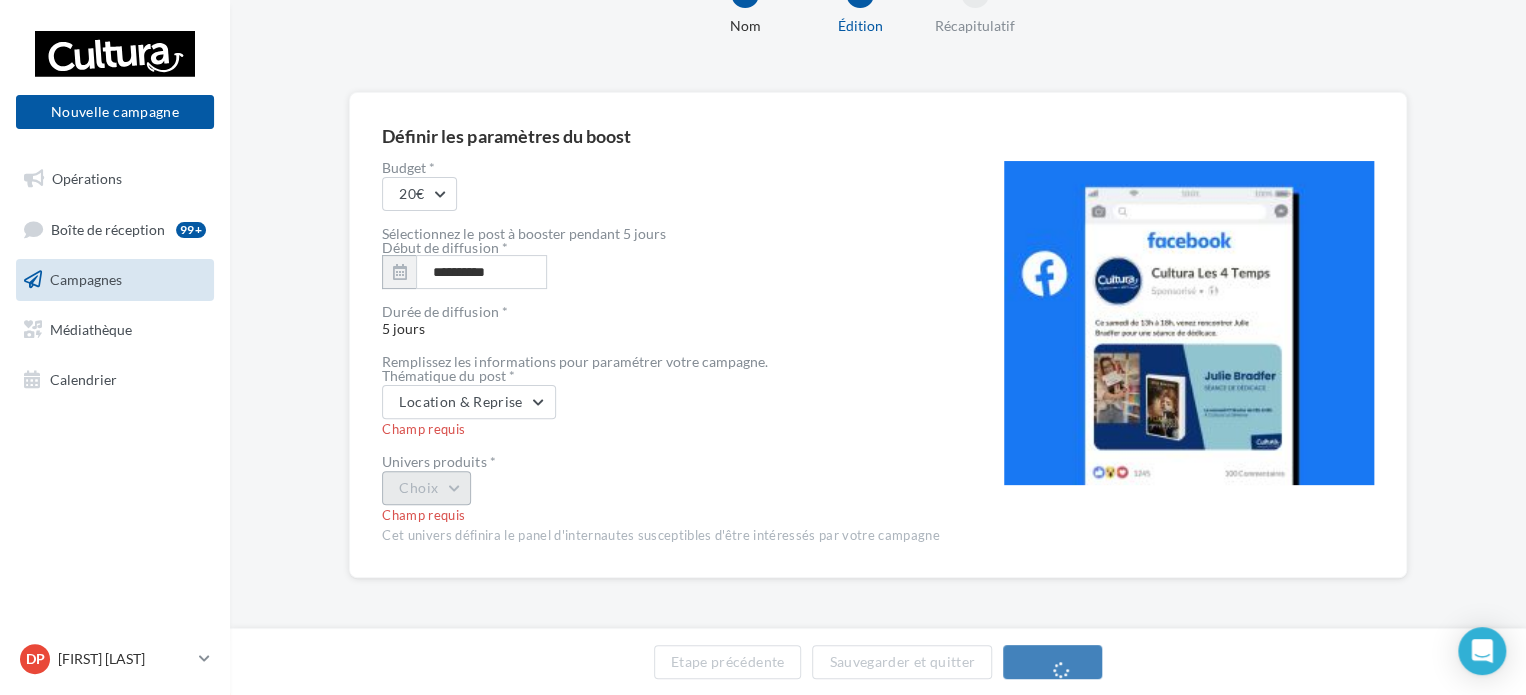 click on "Choix" at bounding box center [426, 488] 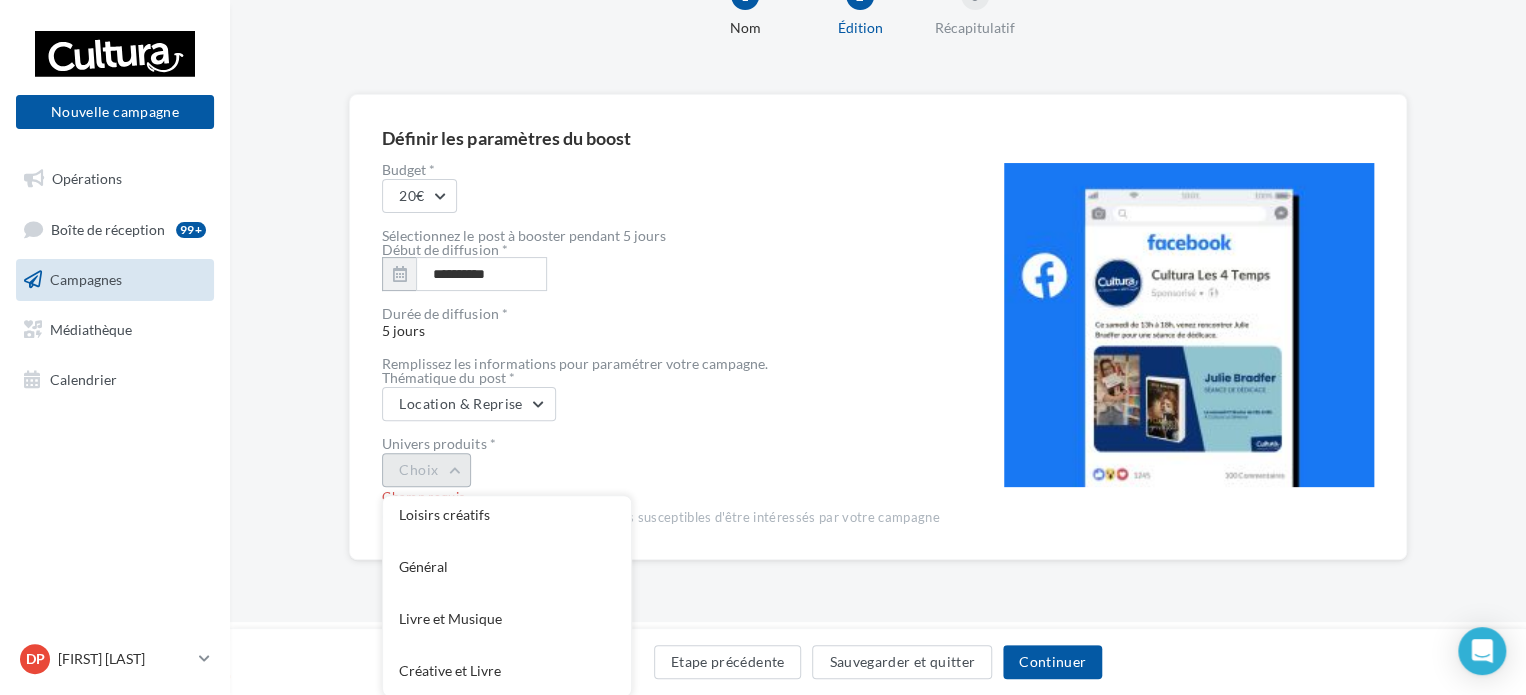 scroll, scrollTop: 164, scrollLeft: 0, axis: vertical 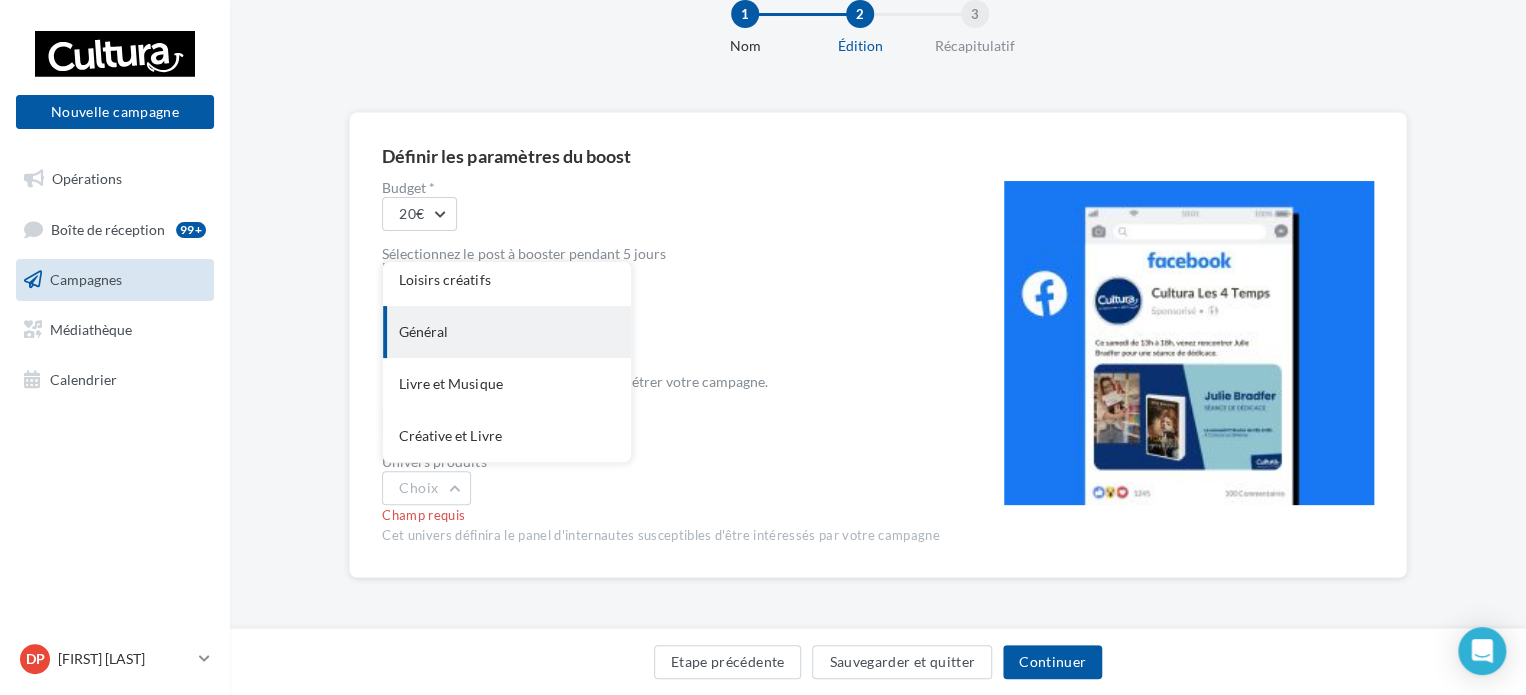 click on "Général" at bounding box center (507, 332) 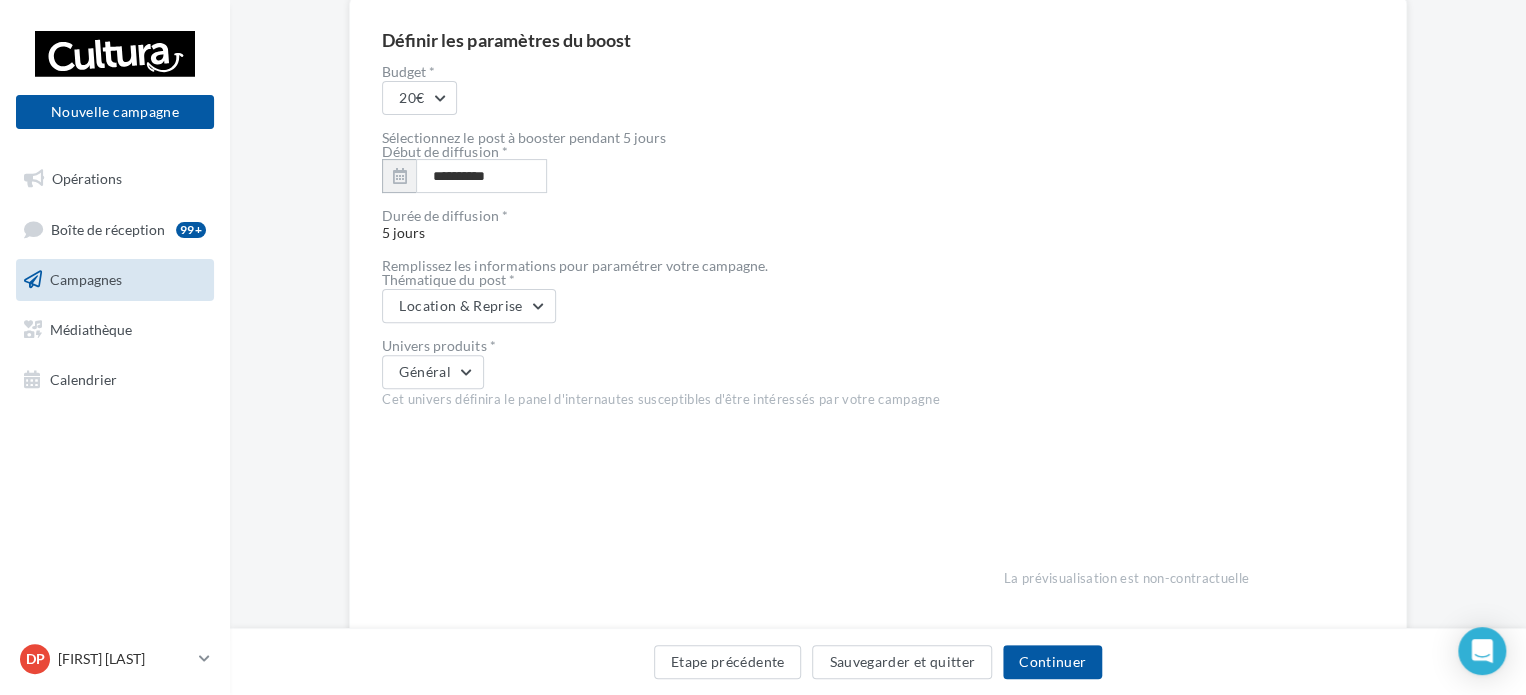 scroll, scrollTop: 200, scrollLeft: 0, axis: vertical 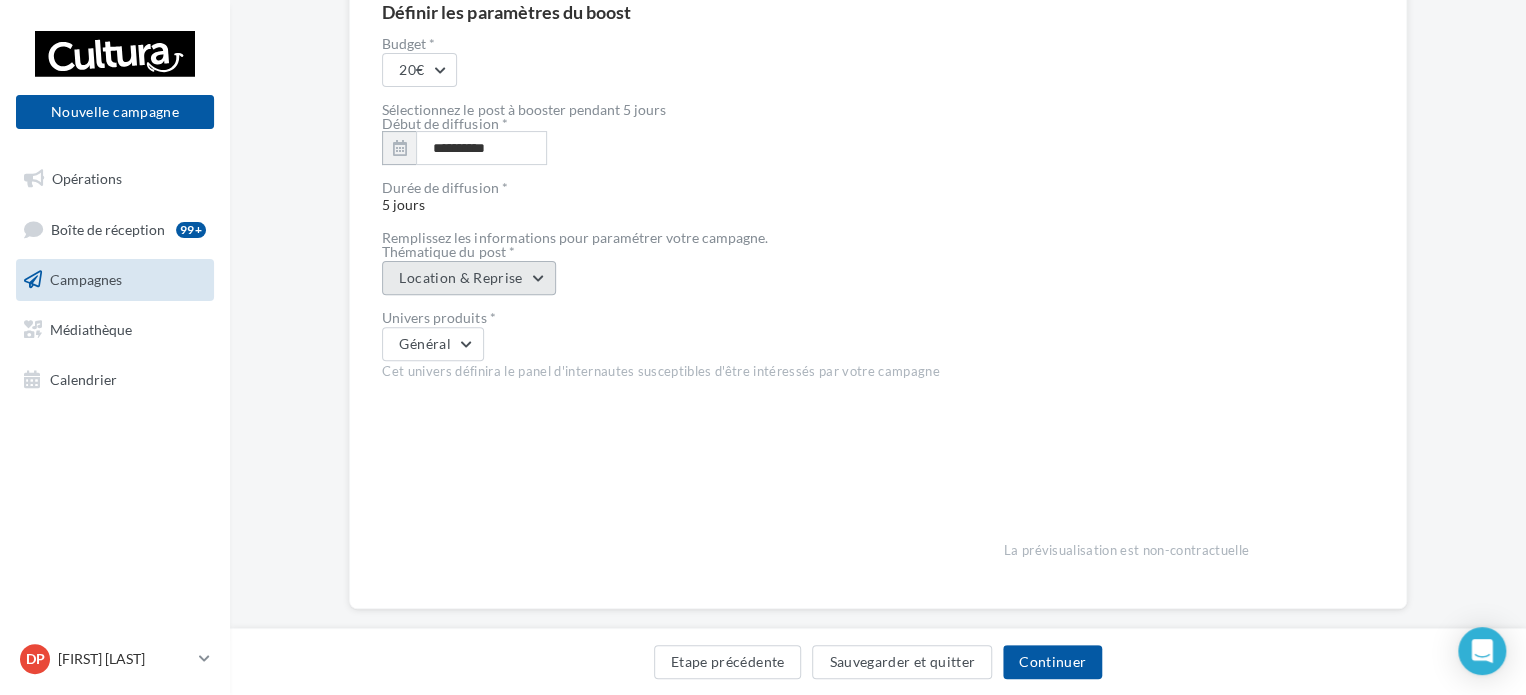 click on "Location & Reprise" at bounding box center [468, 278] 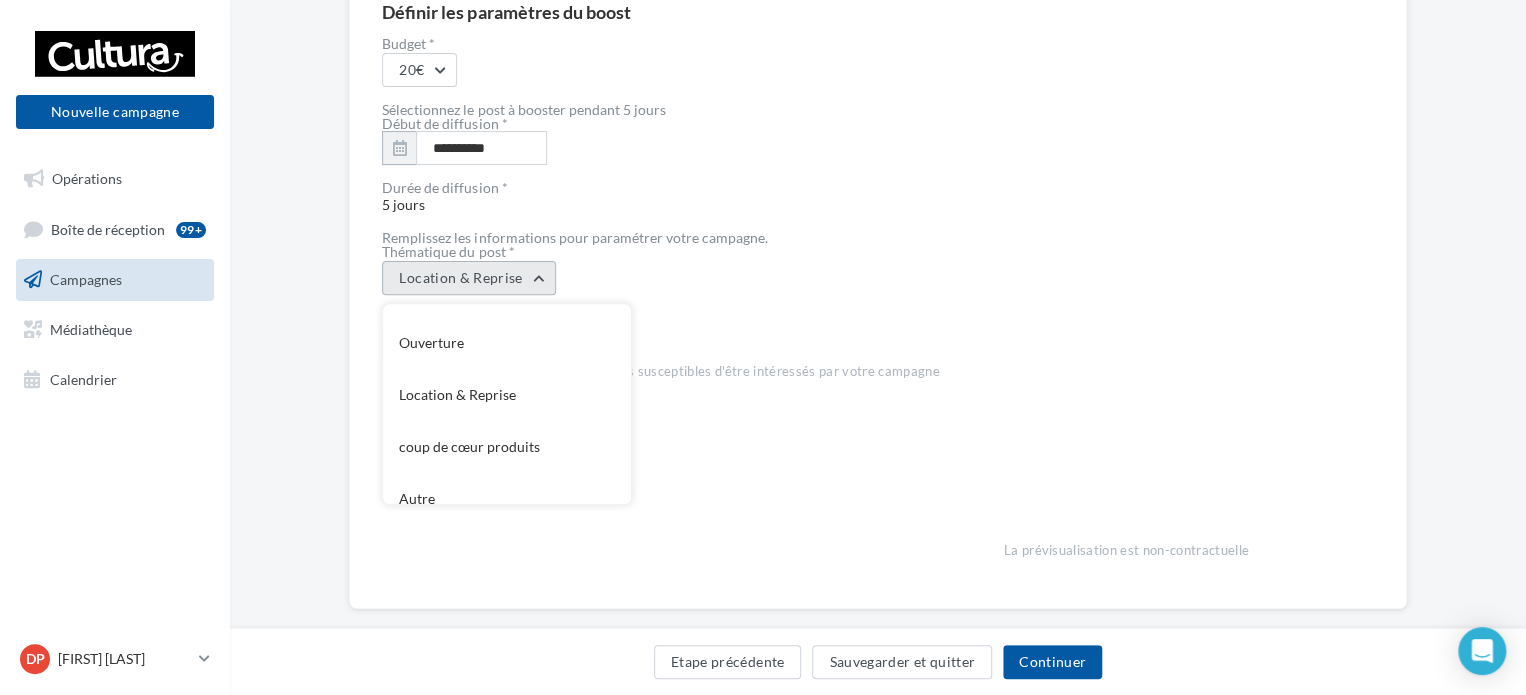 scroll, scrollTop: 216, scrollLeft: 0, axis: vertical 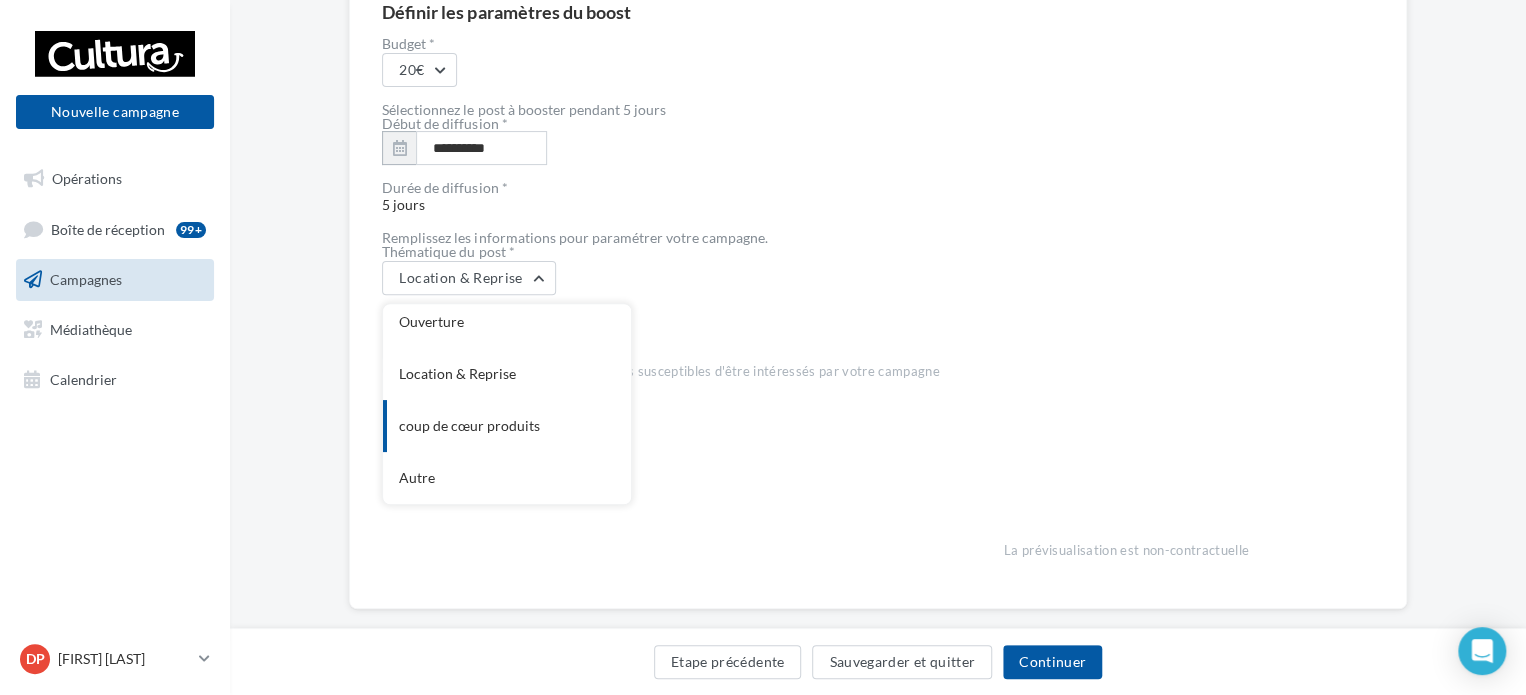click on "**********" at bounding box center (660, 306) 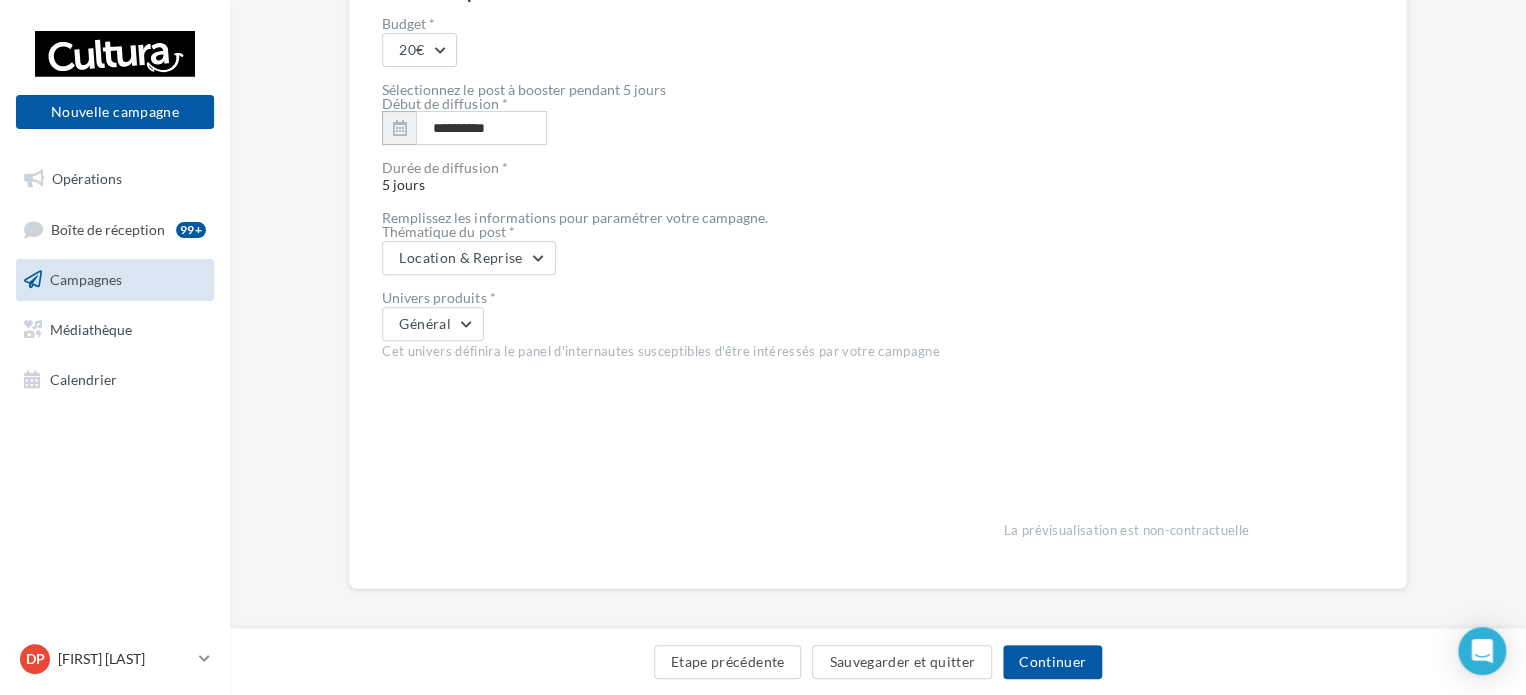 scroll, scrollTop: 231, scrollLeft: 0, axis: vertical 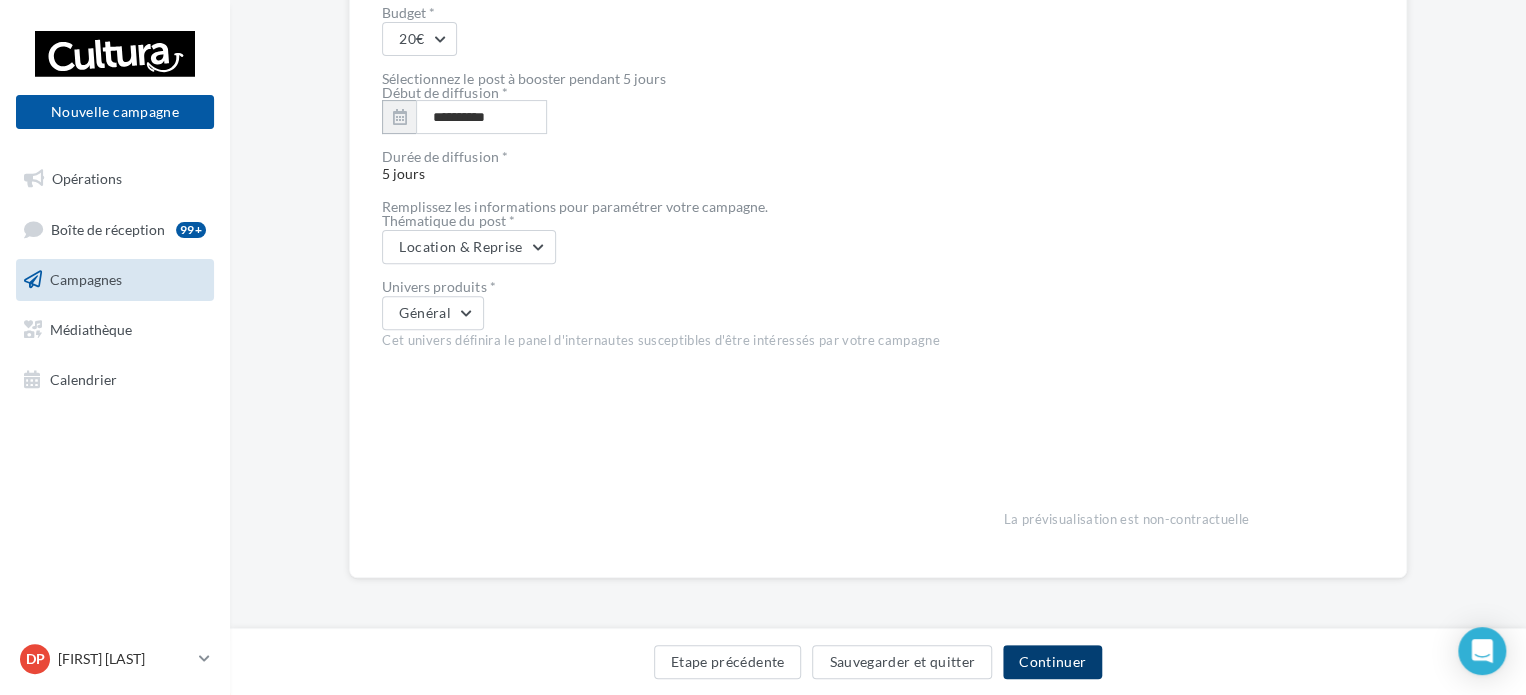 click on "Continuer" at bounding box center [1052, 662] 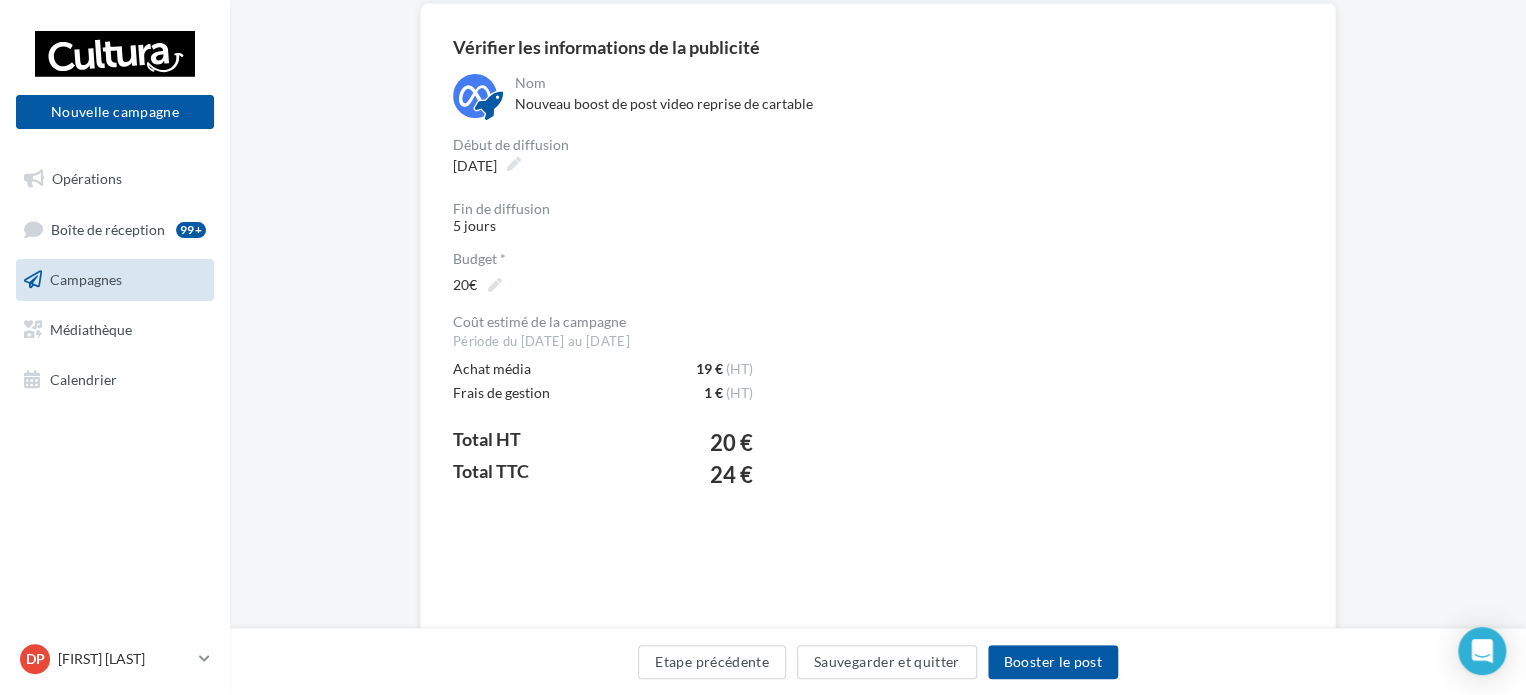 scroll, scrollTop: 296, scrollLeft: 0, axis: vertical 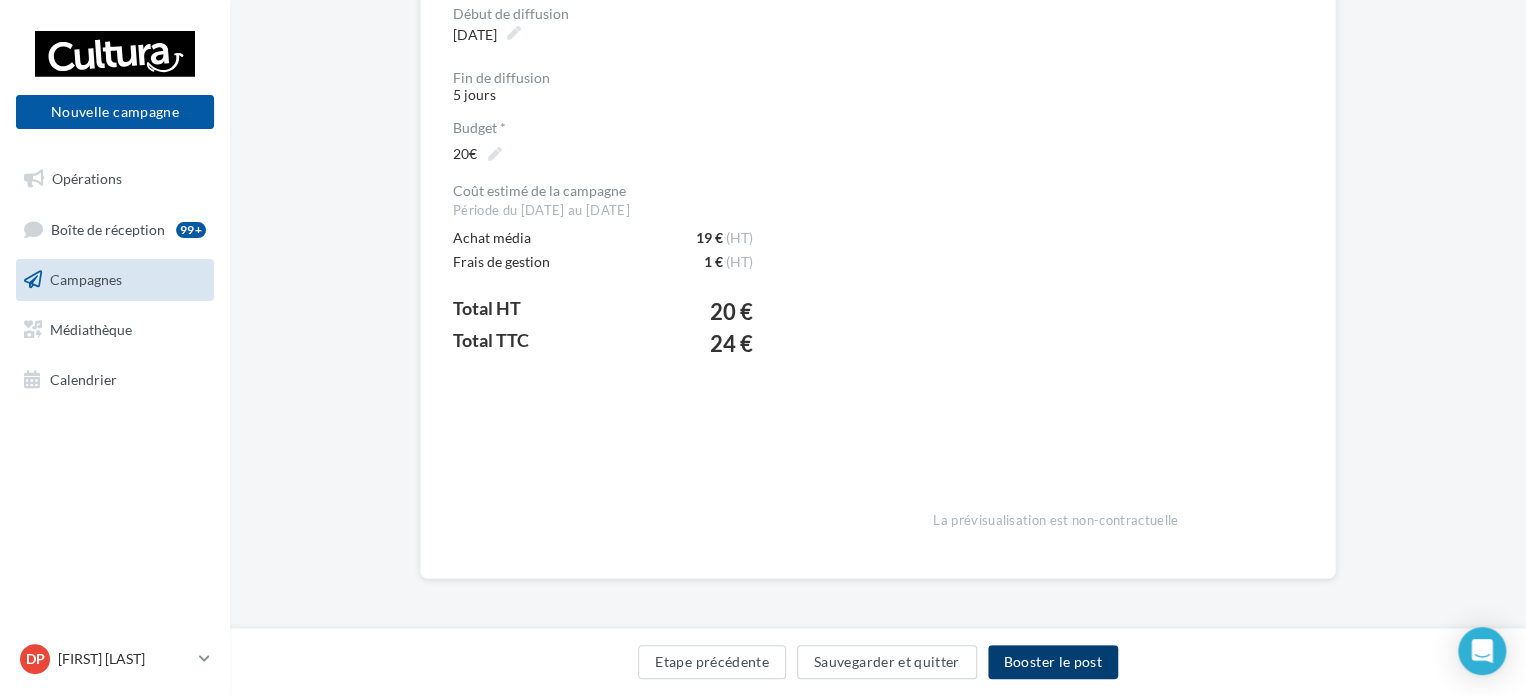 click on "Booster le post" at bounding box center (1053, 662) 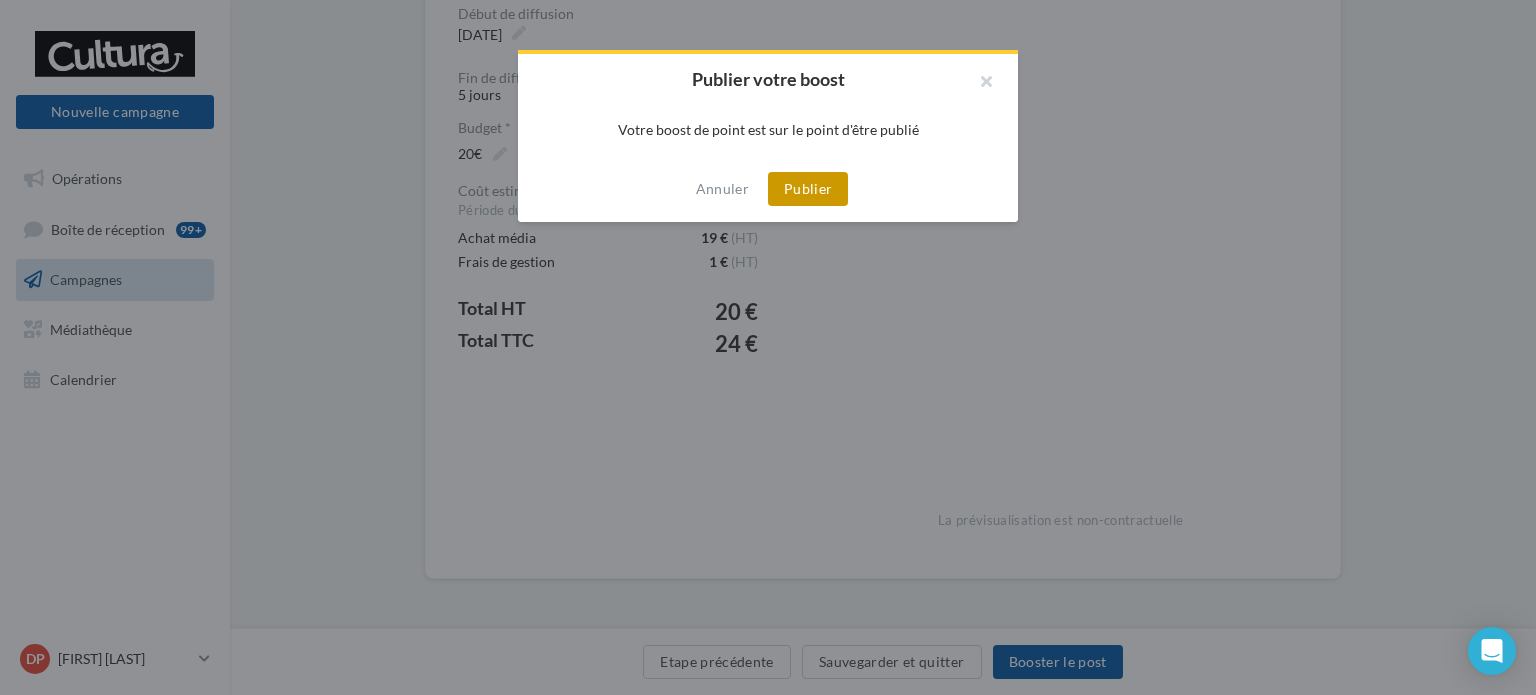 click on "Publier" at bounding box center (808, 189) 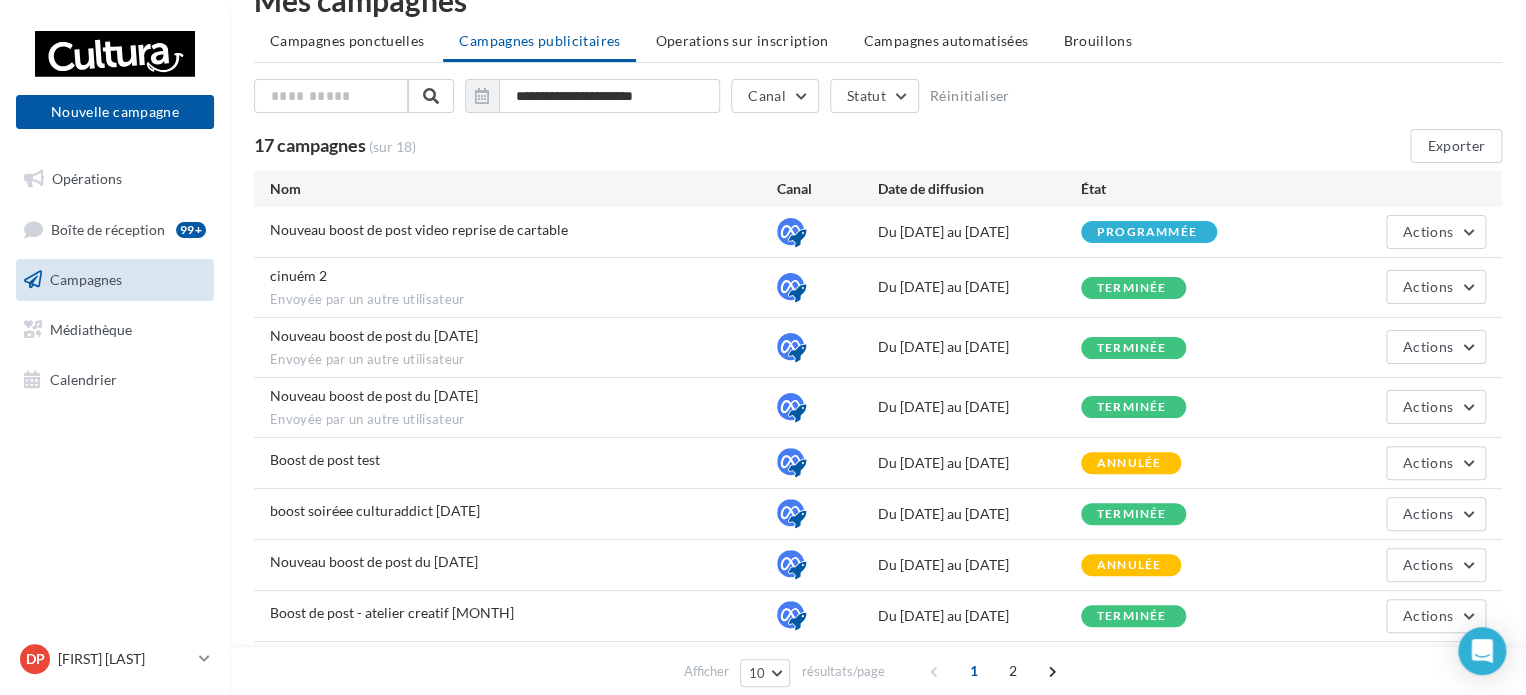 scroll, scrollTop: 0, scrollLeft: 0, axis: both 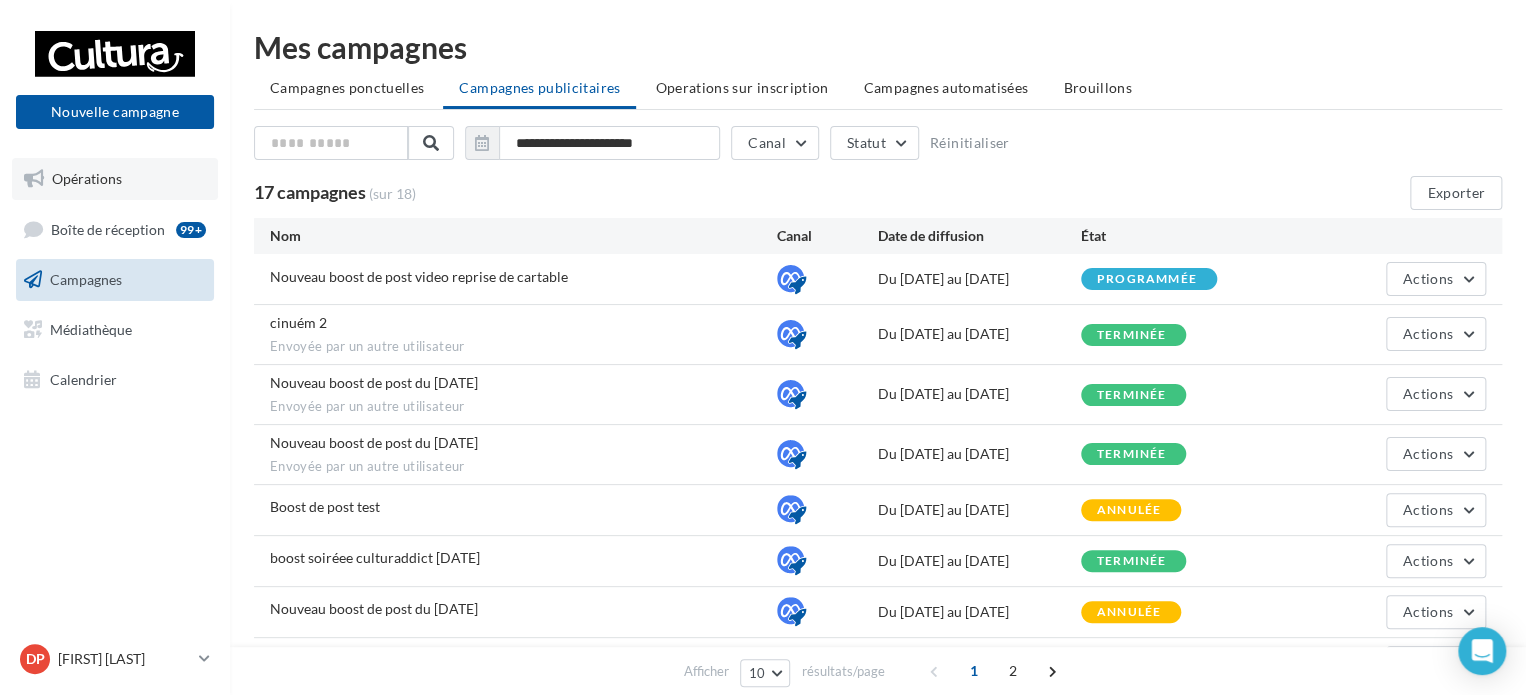 click on "Opérations" at bounding box center [87, 178] 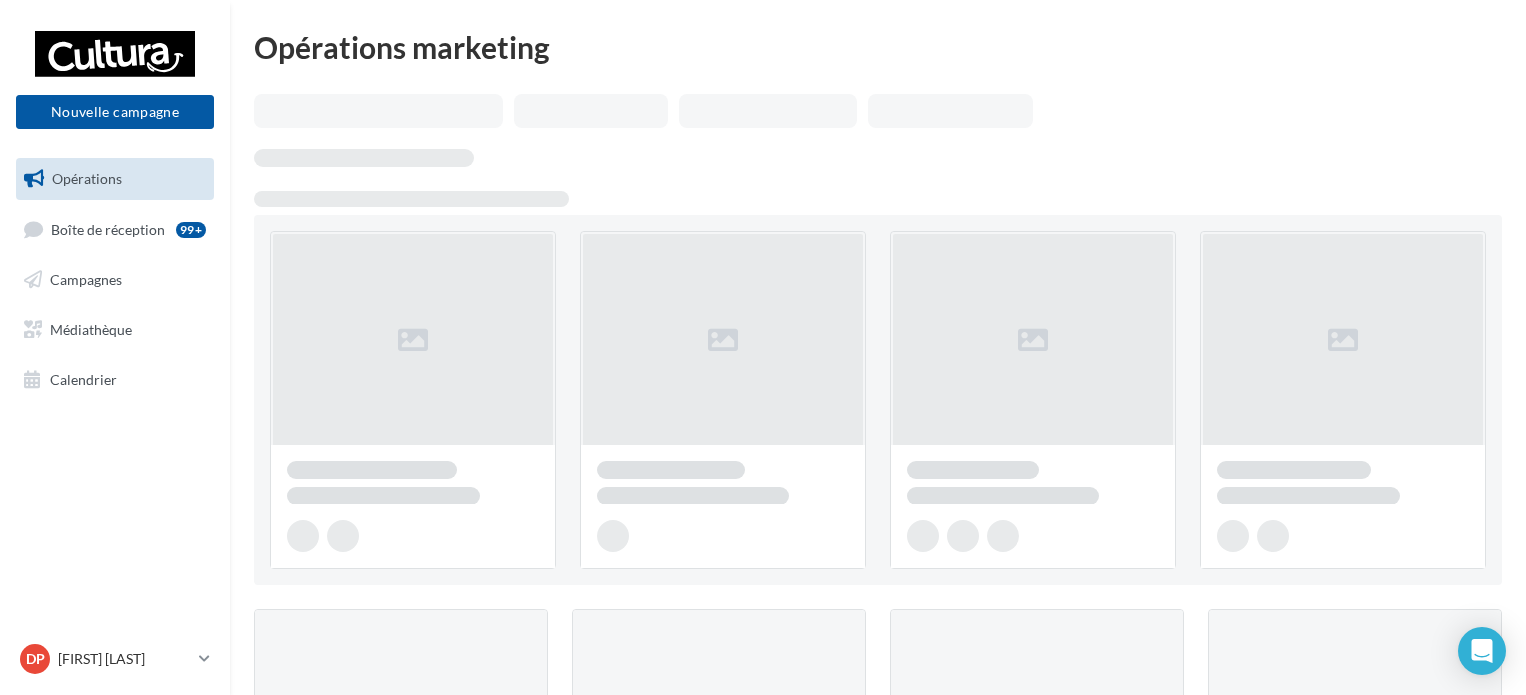 scroll, scrollTop: 0, scrollLeft: 0, axis: both 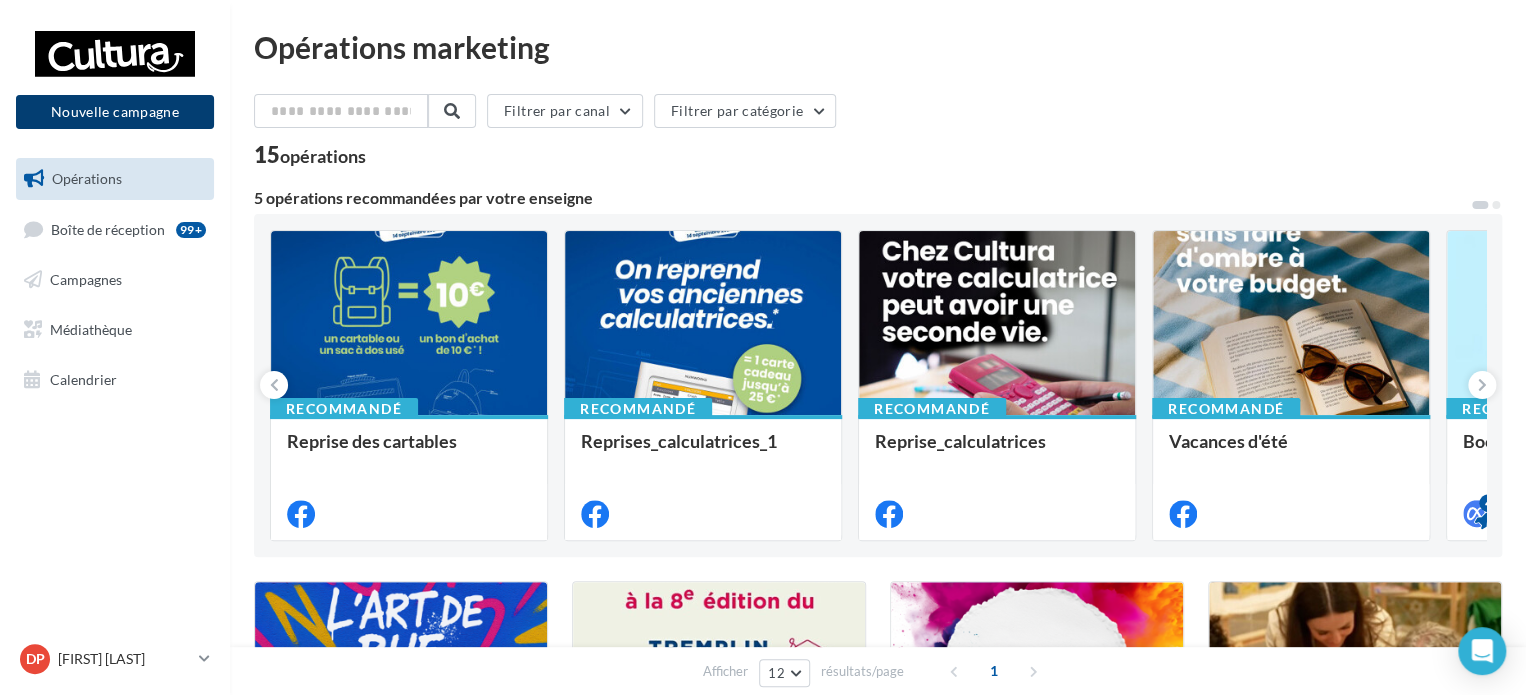 click on "Nouvelle campagne" at bounding box center (115, 112) 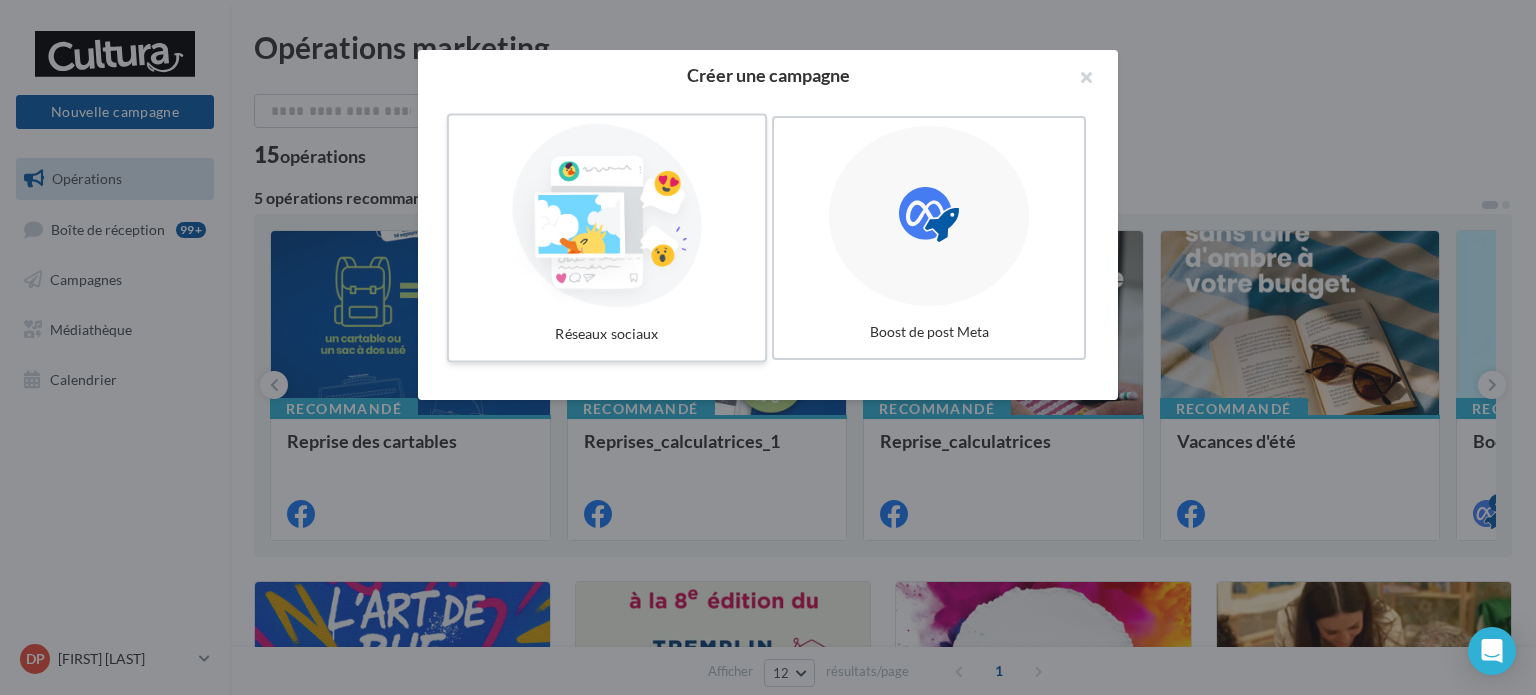 click at bounding box center (607, 216) 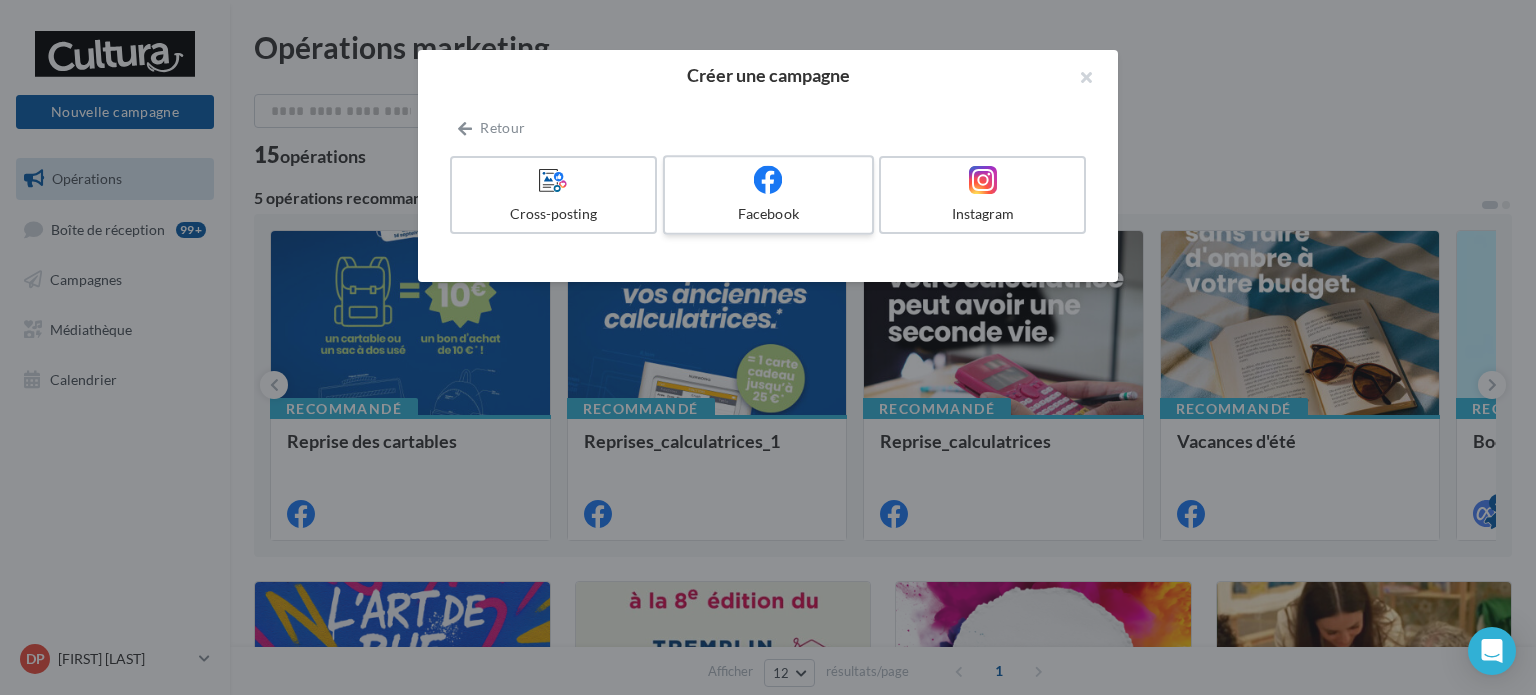 click at bounding box center (768, 179) 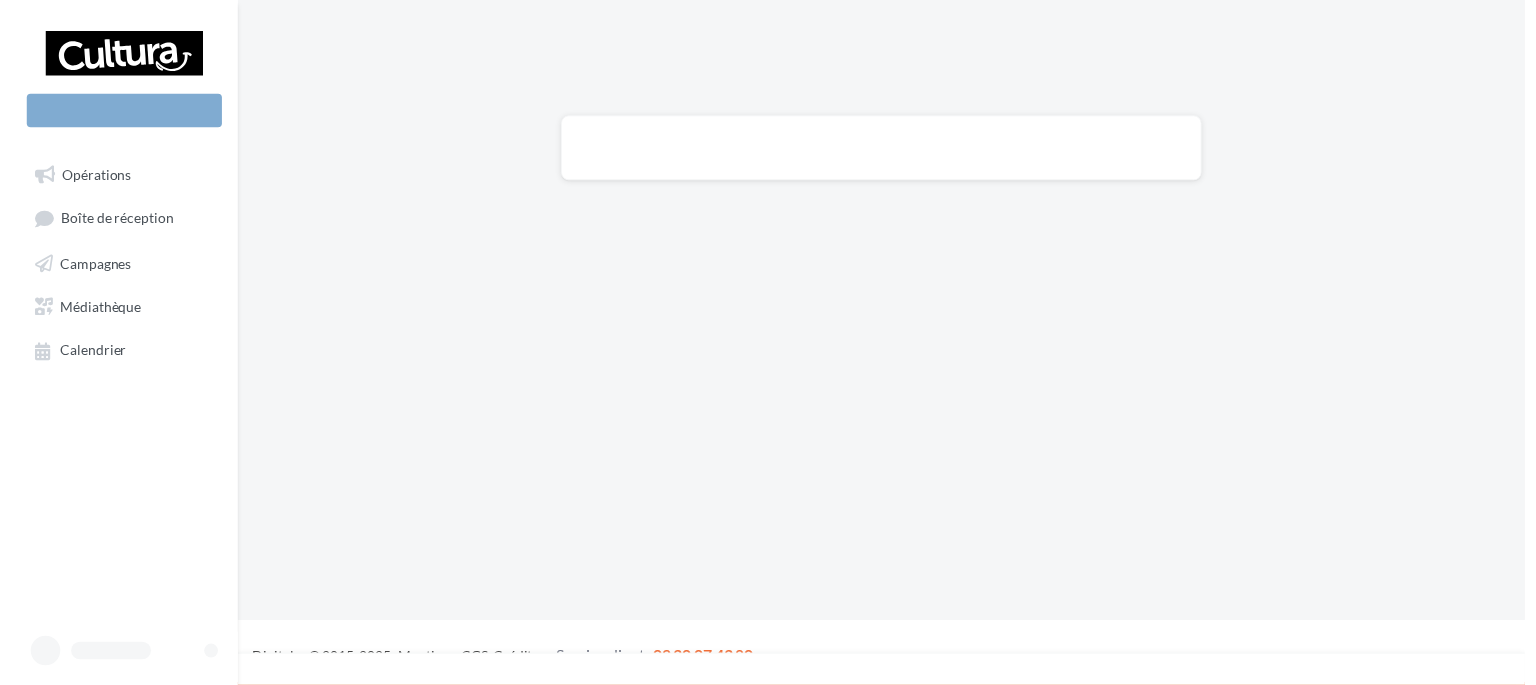 scroll, scrollTop: 0, scrollLeft: 0, axis: both 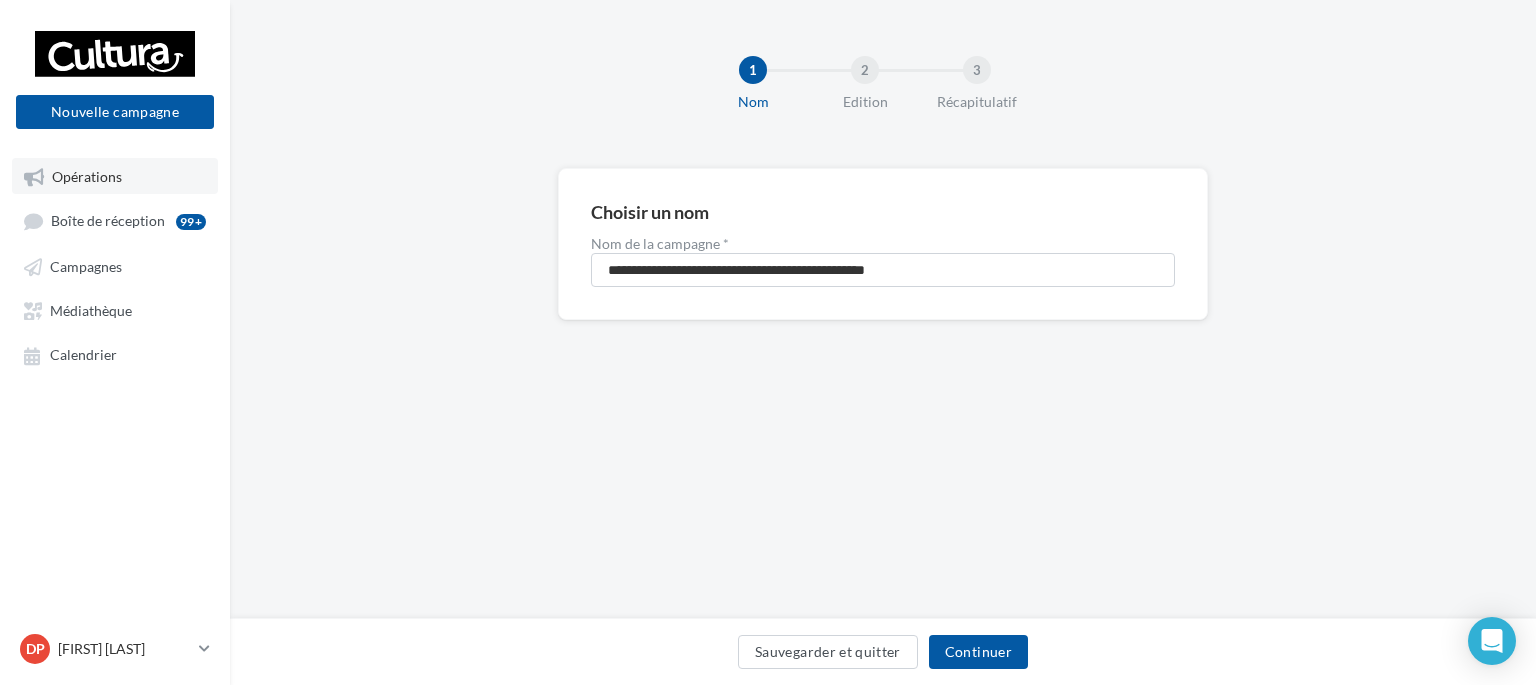 click on "Opérations" at bounding box center (87, 176) 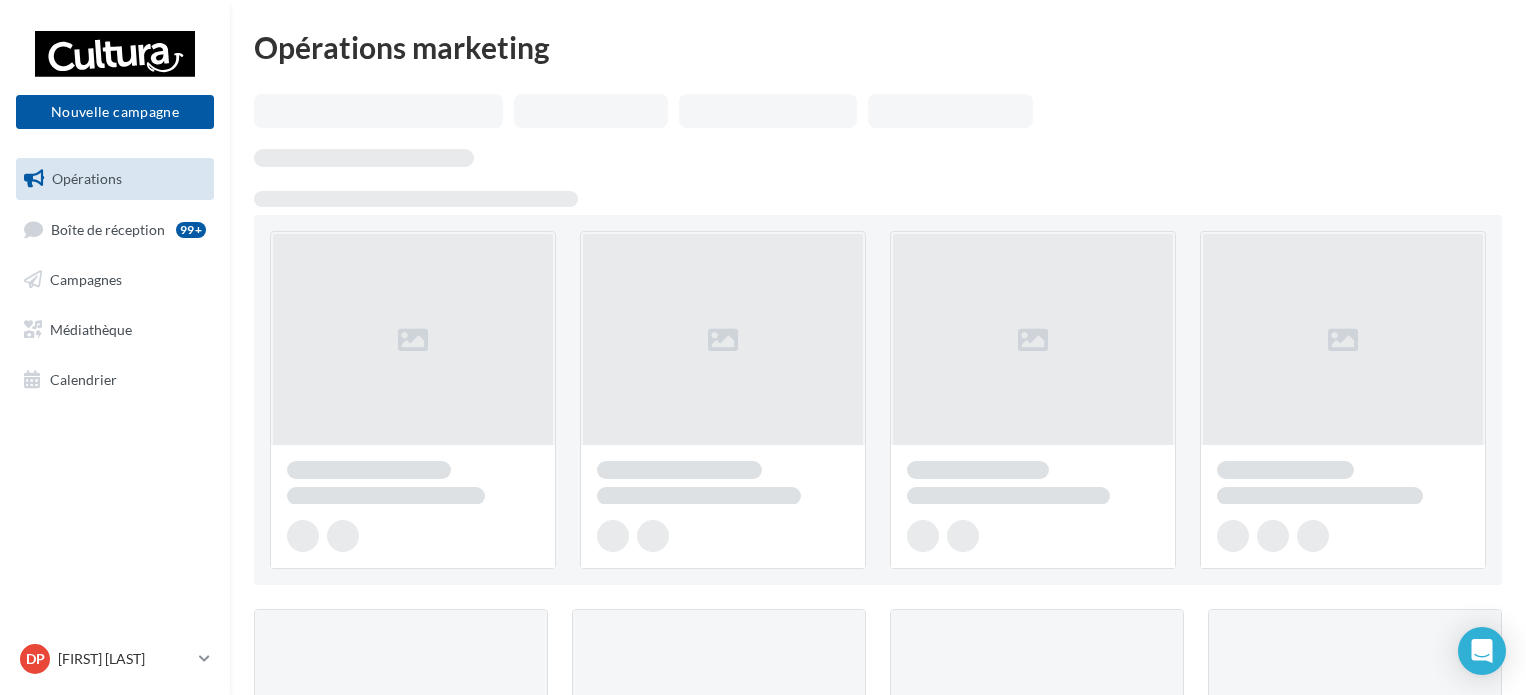 scroll, scrollTop: 0, scrollLeft: 0, axis: both 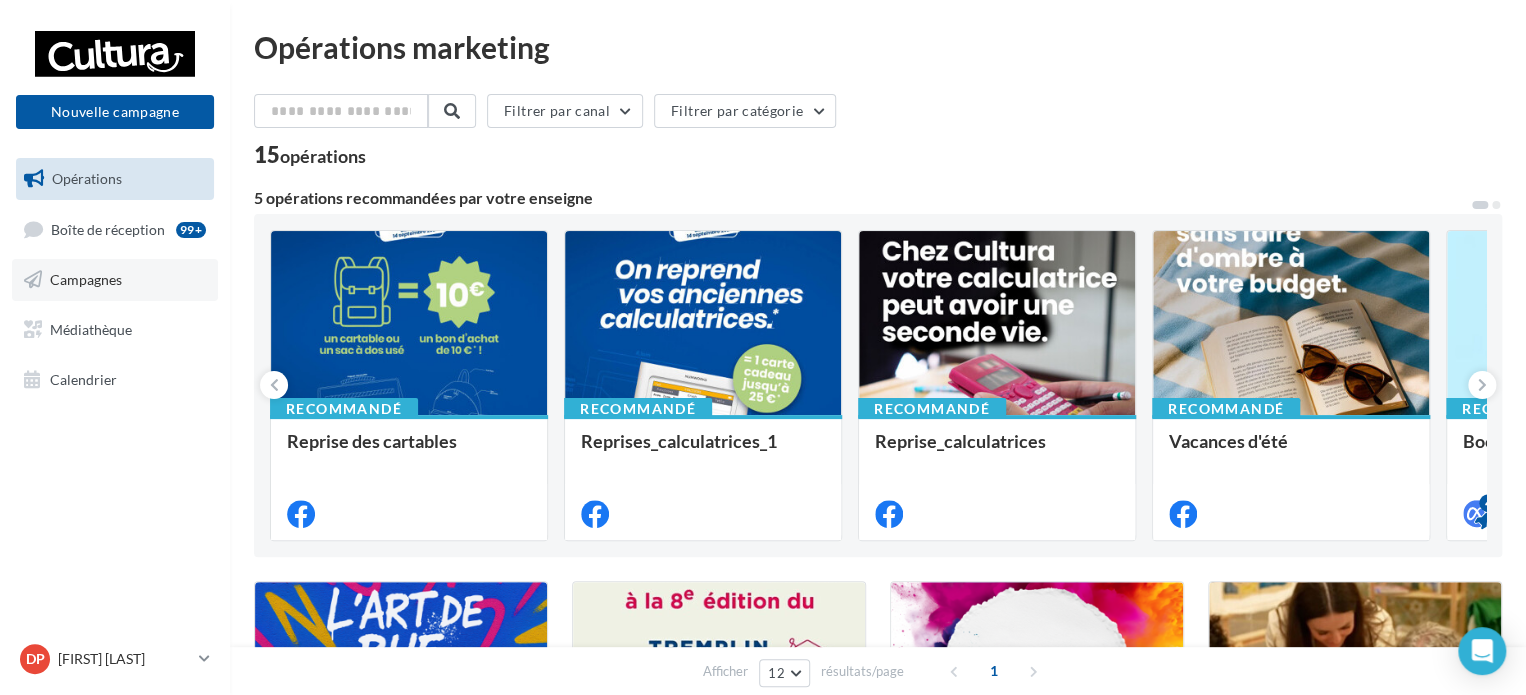 click on "Campagnes" at bounding box center (115, 280) 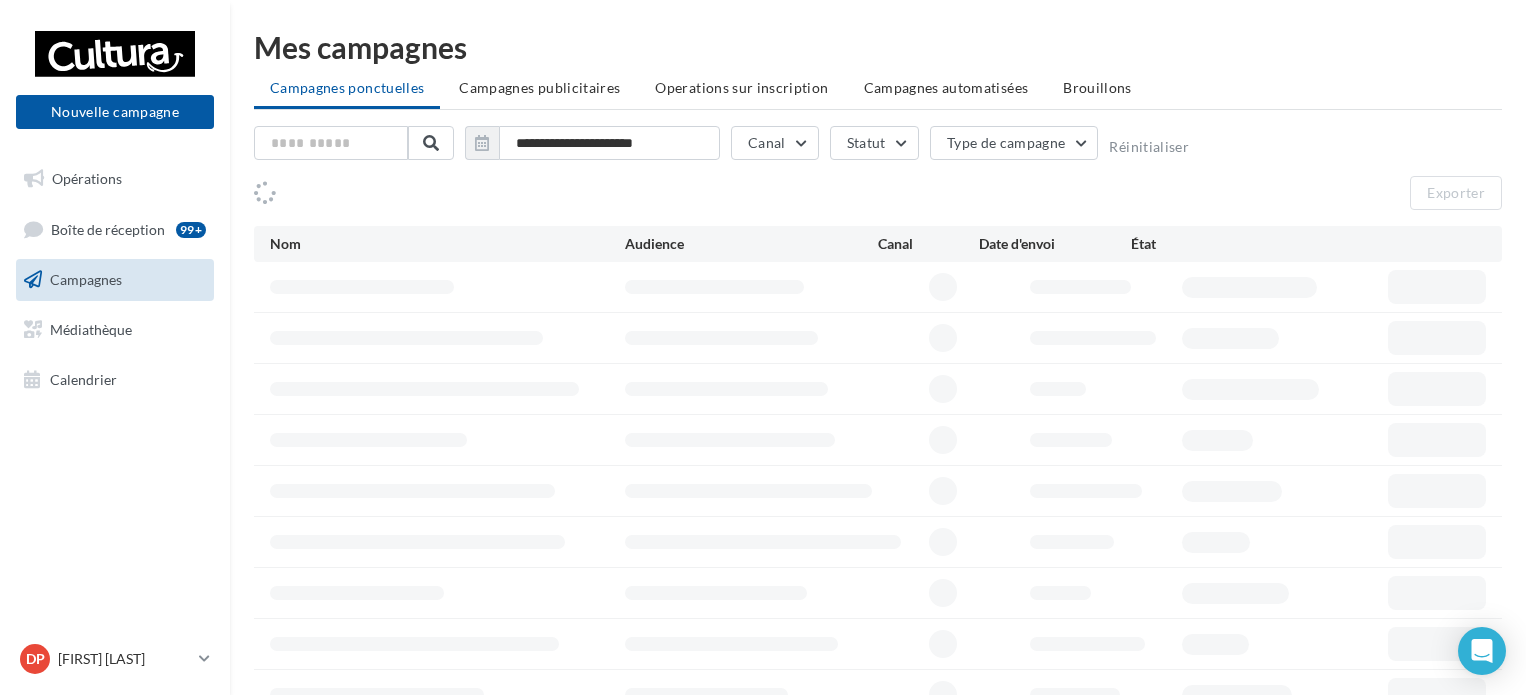 scroll, scrollTop: 0, scrollLeft: 0, axis: both 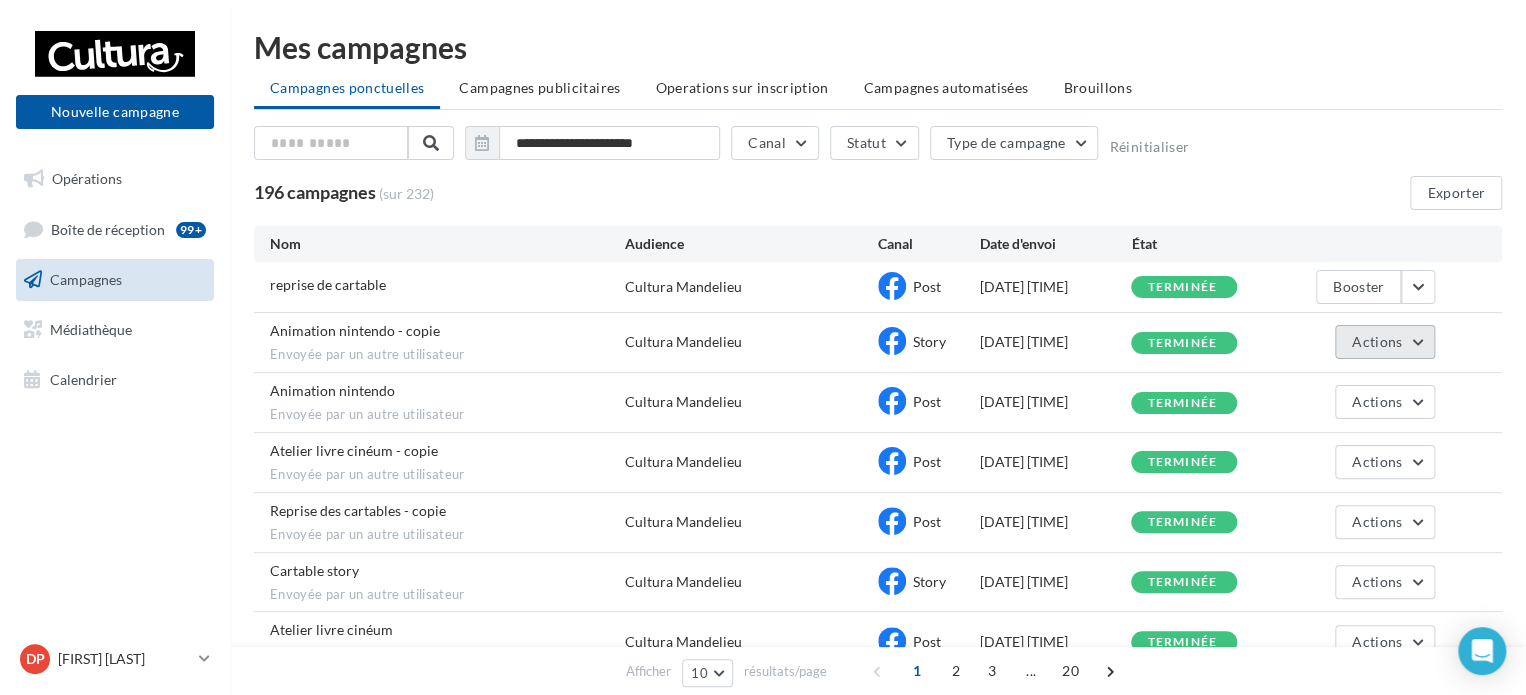click on "Actions" at bounding box center [1377, 341] 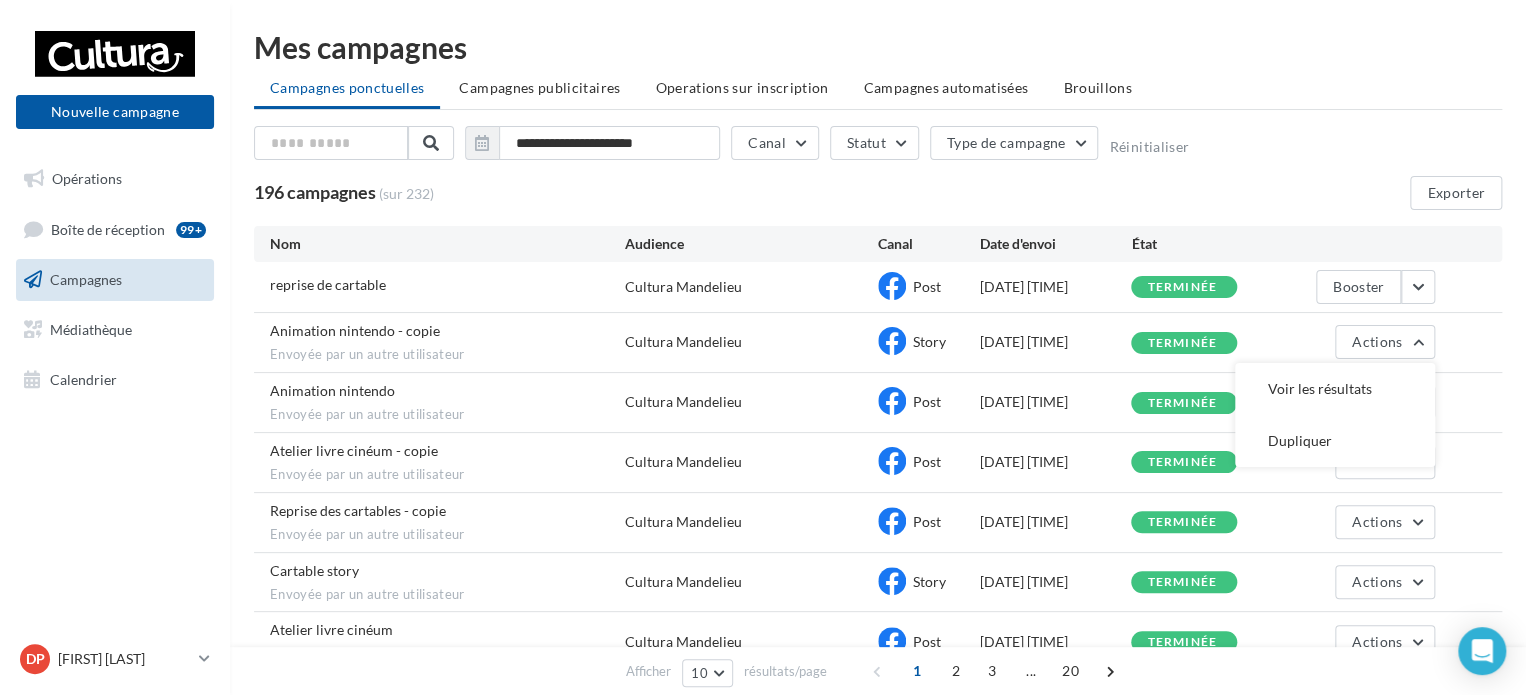 click on "05/08/2025 18:26" at bounding box center [1055, 287] 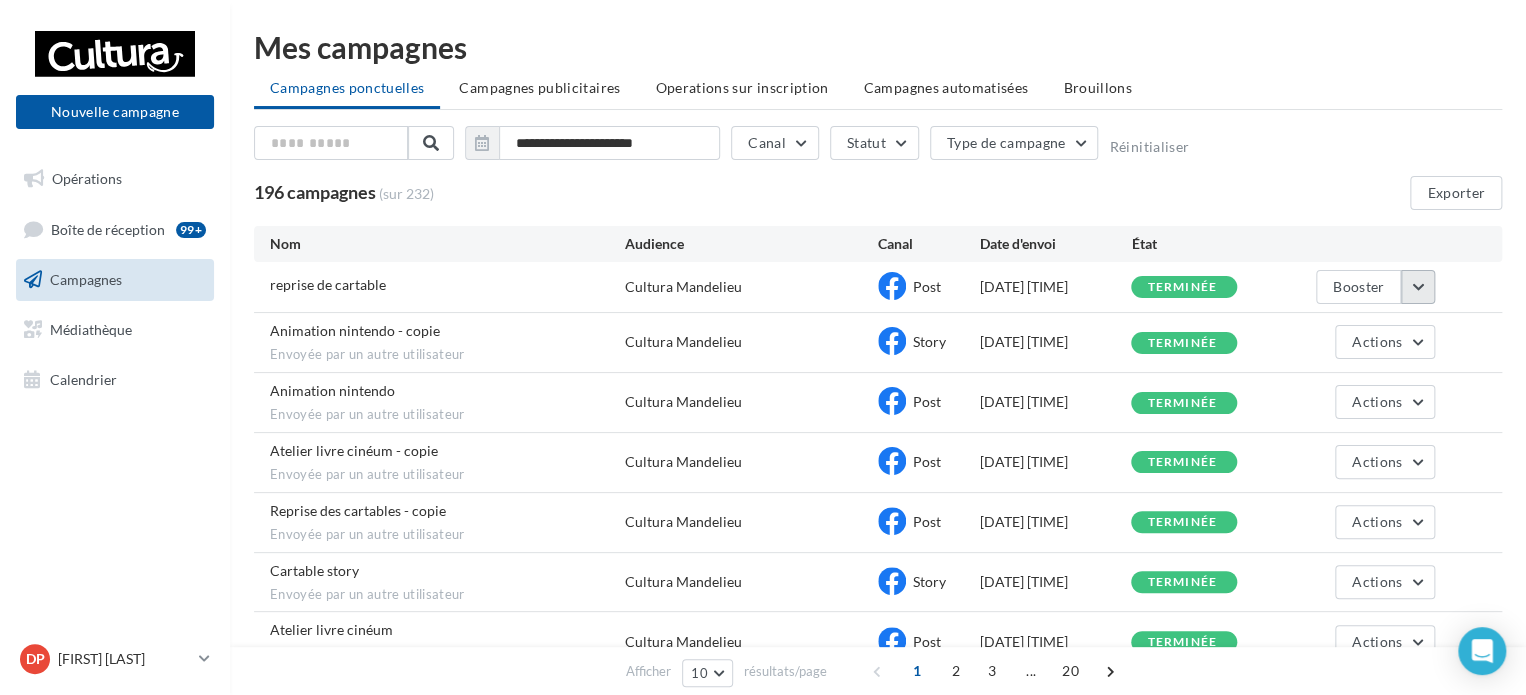 click at bounding box center (1418, 287) 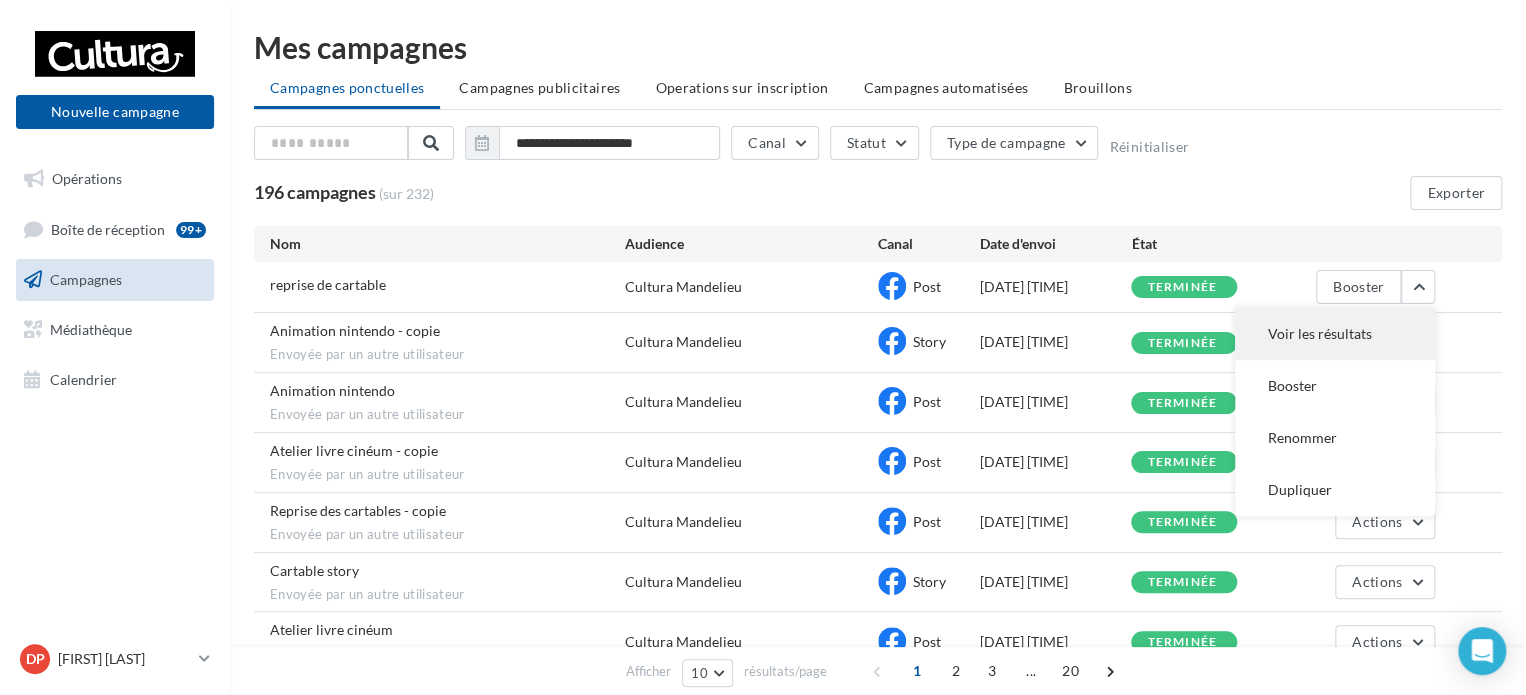 click on "Voir les résultats" at bounding box center [1335, 334] 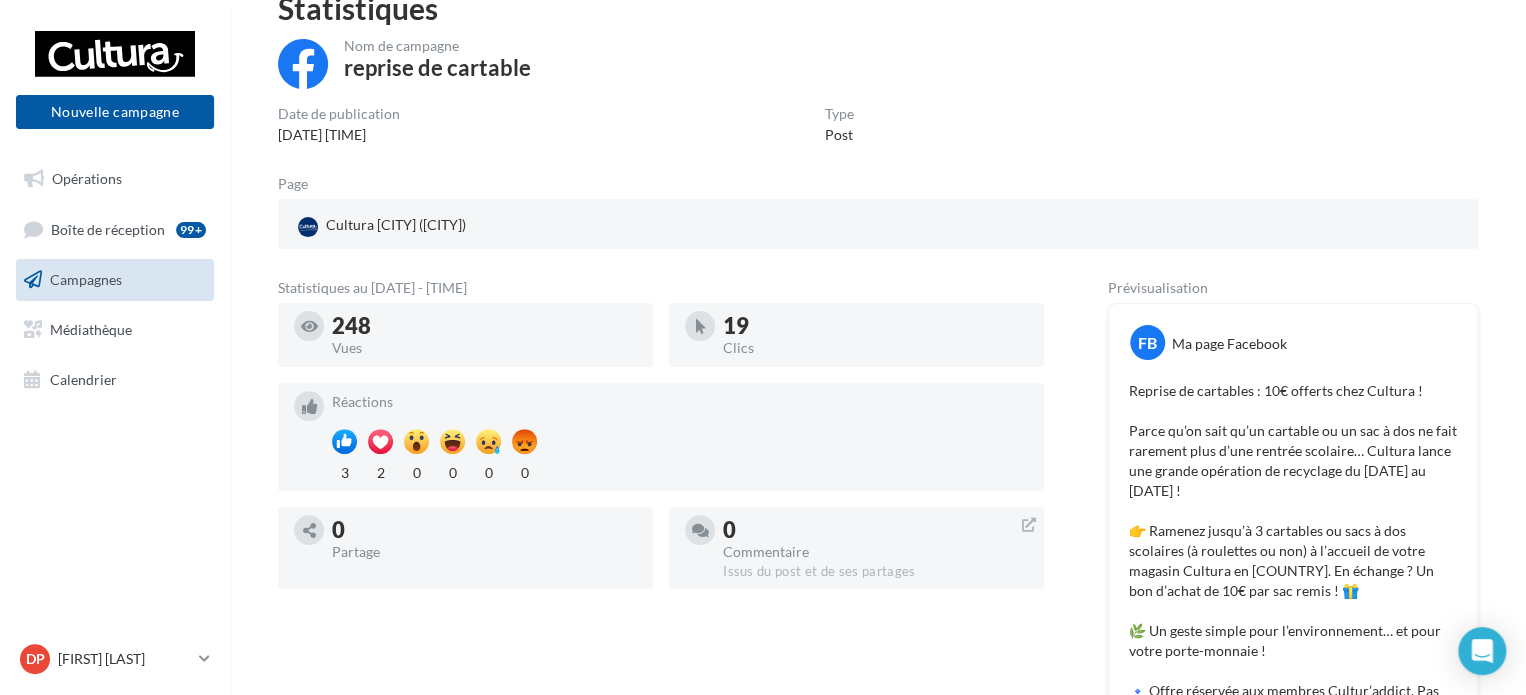 scroll, scrollTop: 0, scrollLeft: 0, axis: both 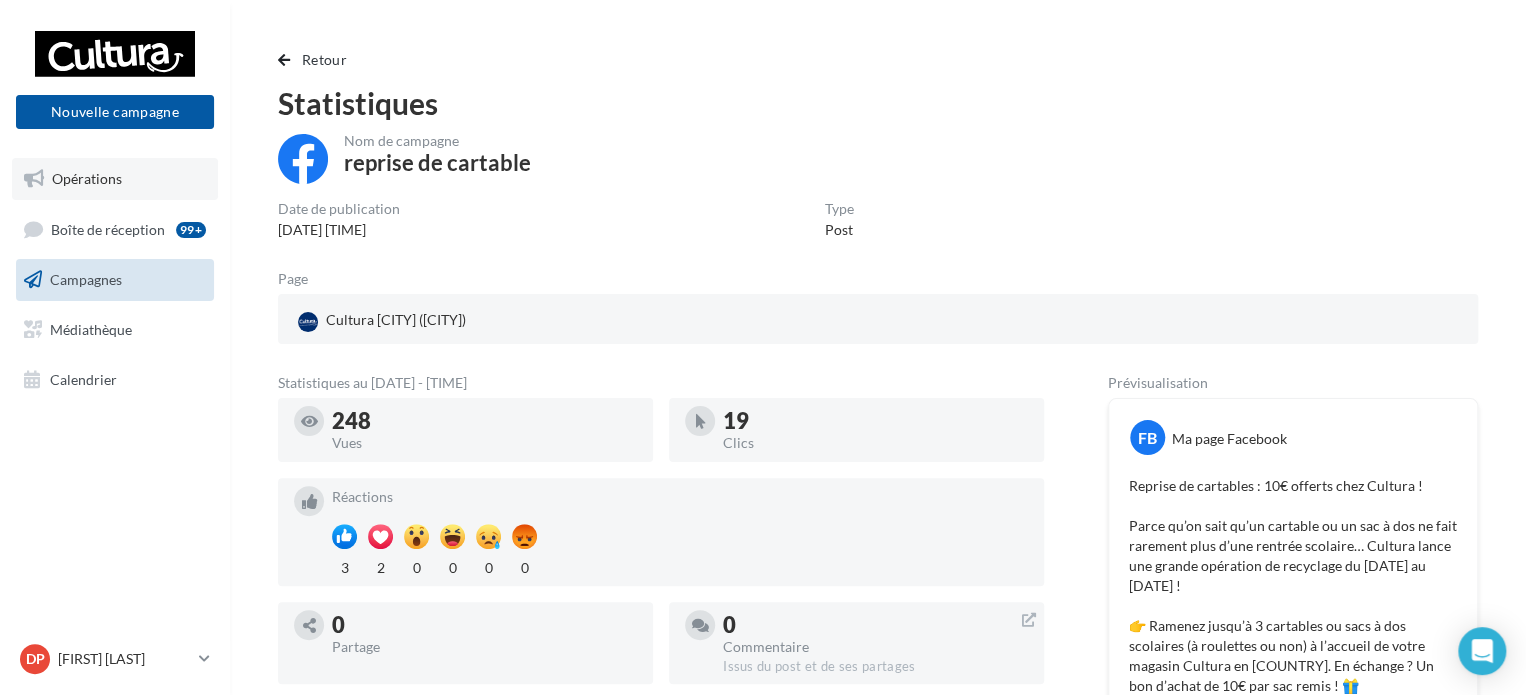 click on "Opérations" at bounding box center (87, 178) 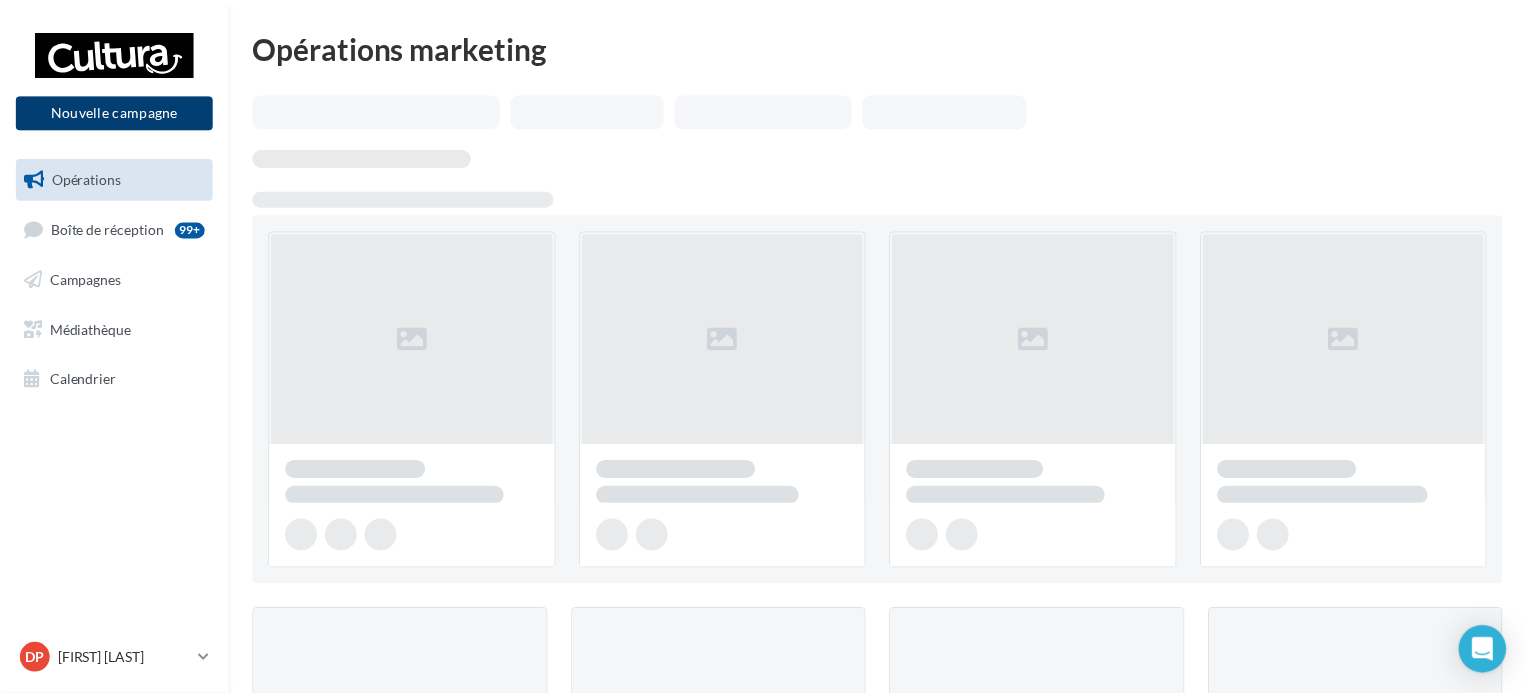 scroll, scrollTop: 0, scrollLeft: 0, axis: both 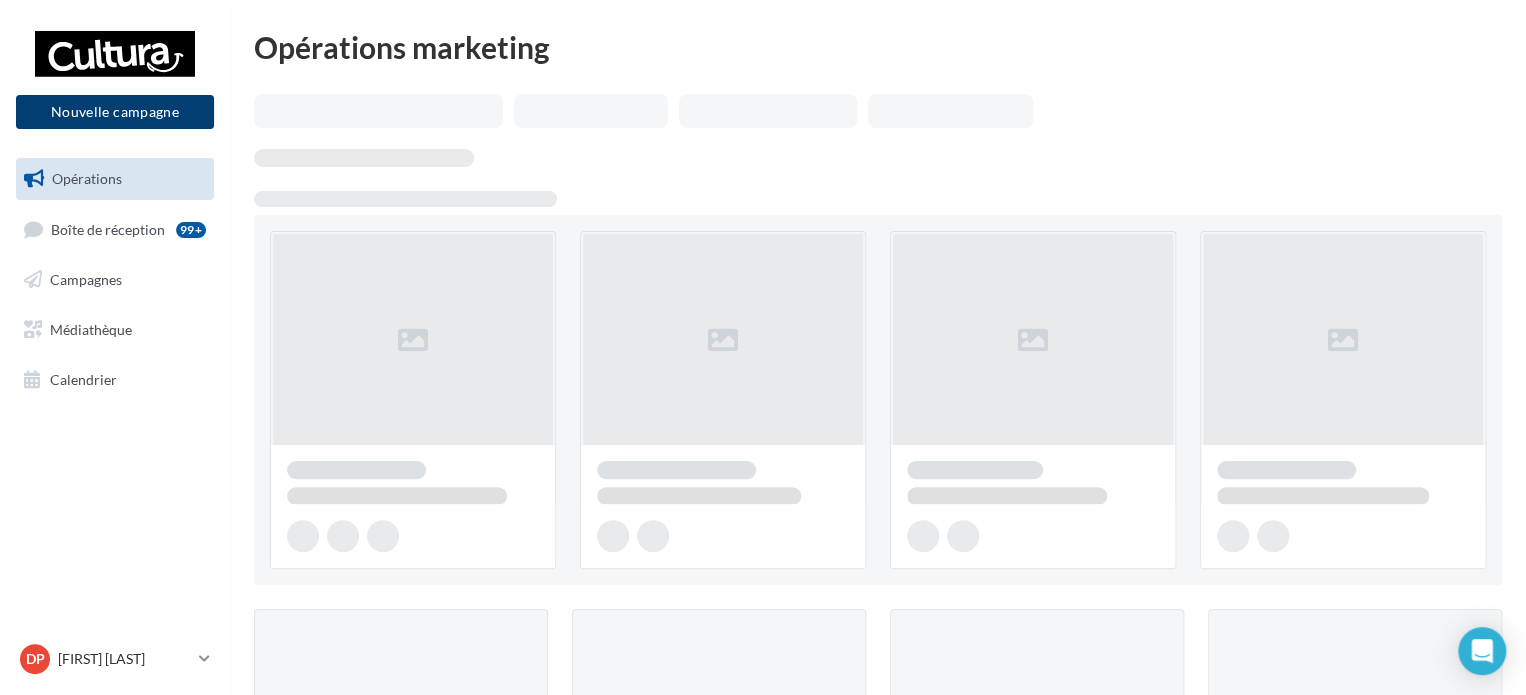 click on "Nouvelle campagne" at bounding box center [115, 112] 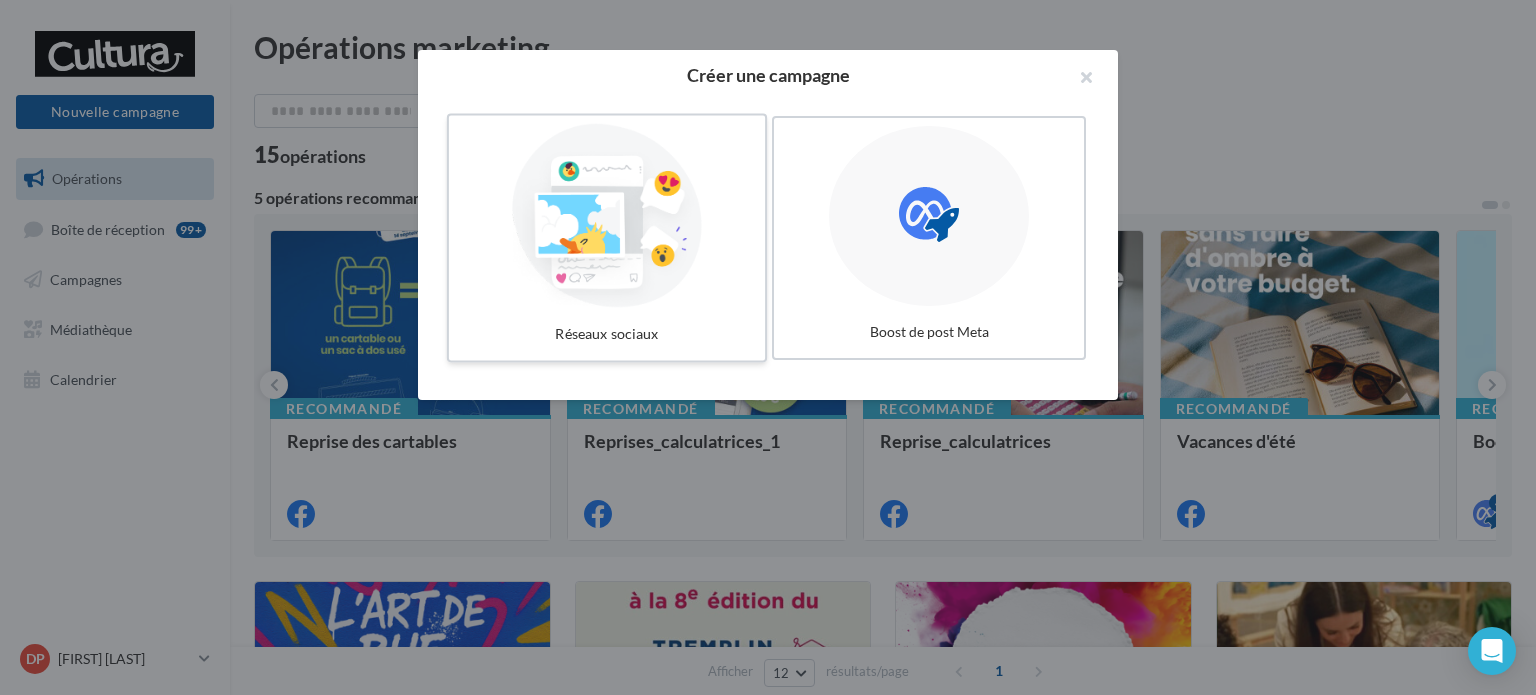 click at bounding box center [607, 216] 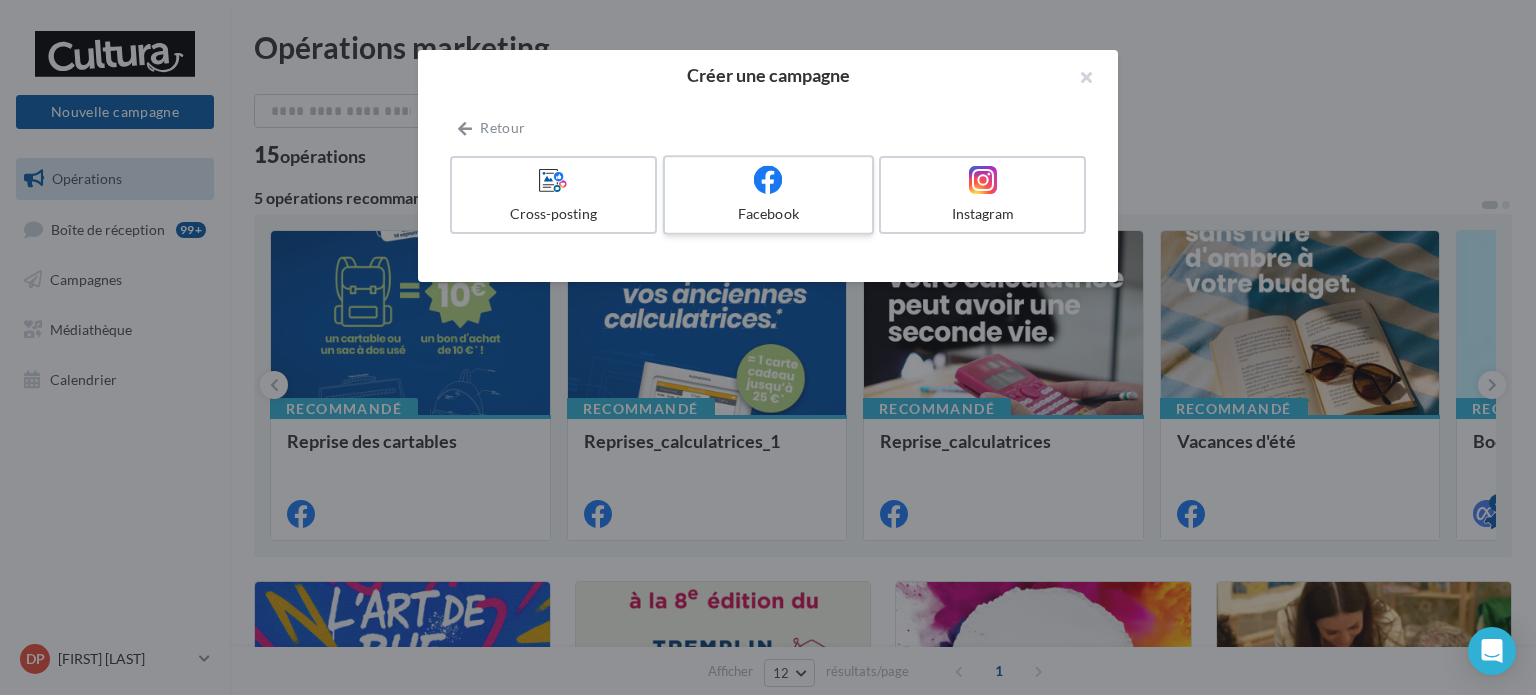 click at bounding box center (768, 180) 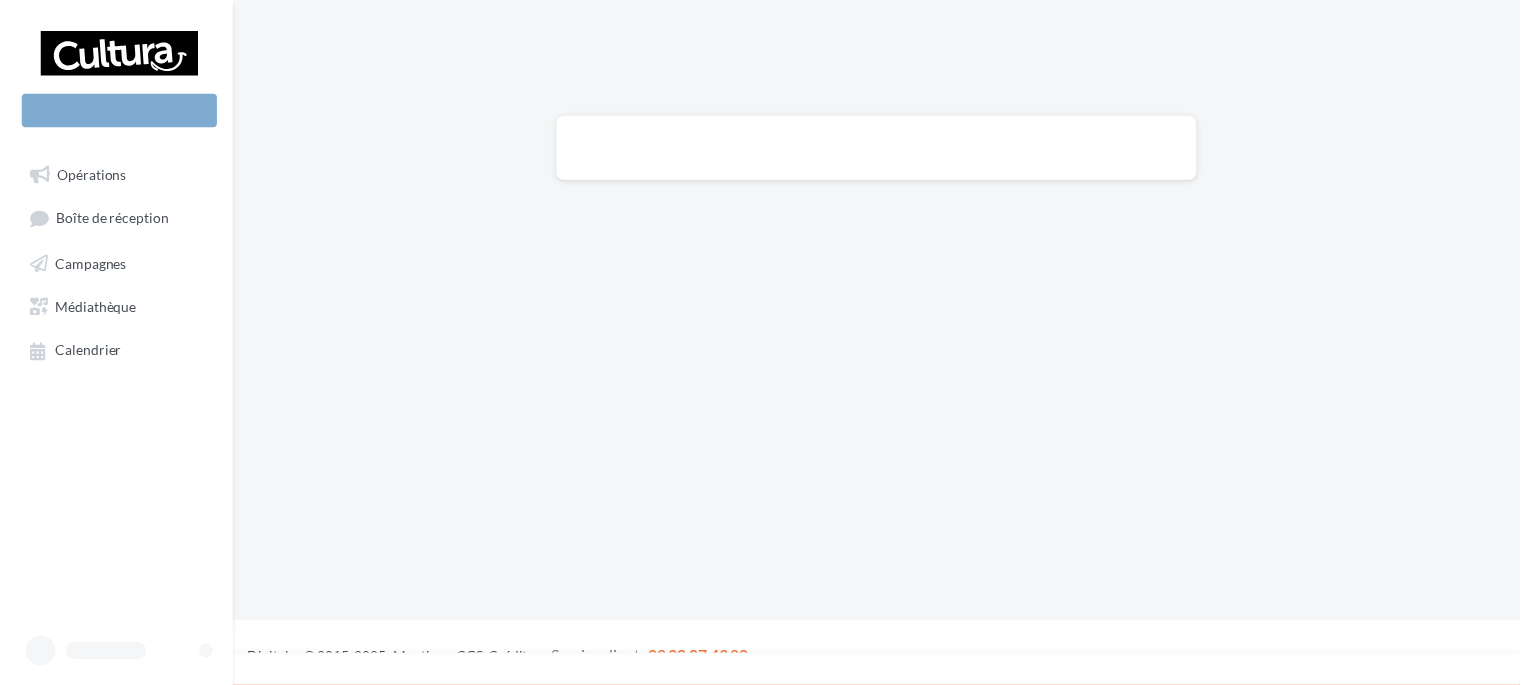 scroll, scrollTop: 0, scrollLeft: 0, axis: both 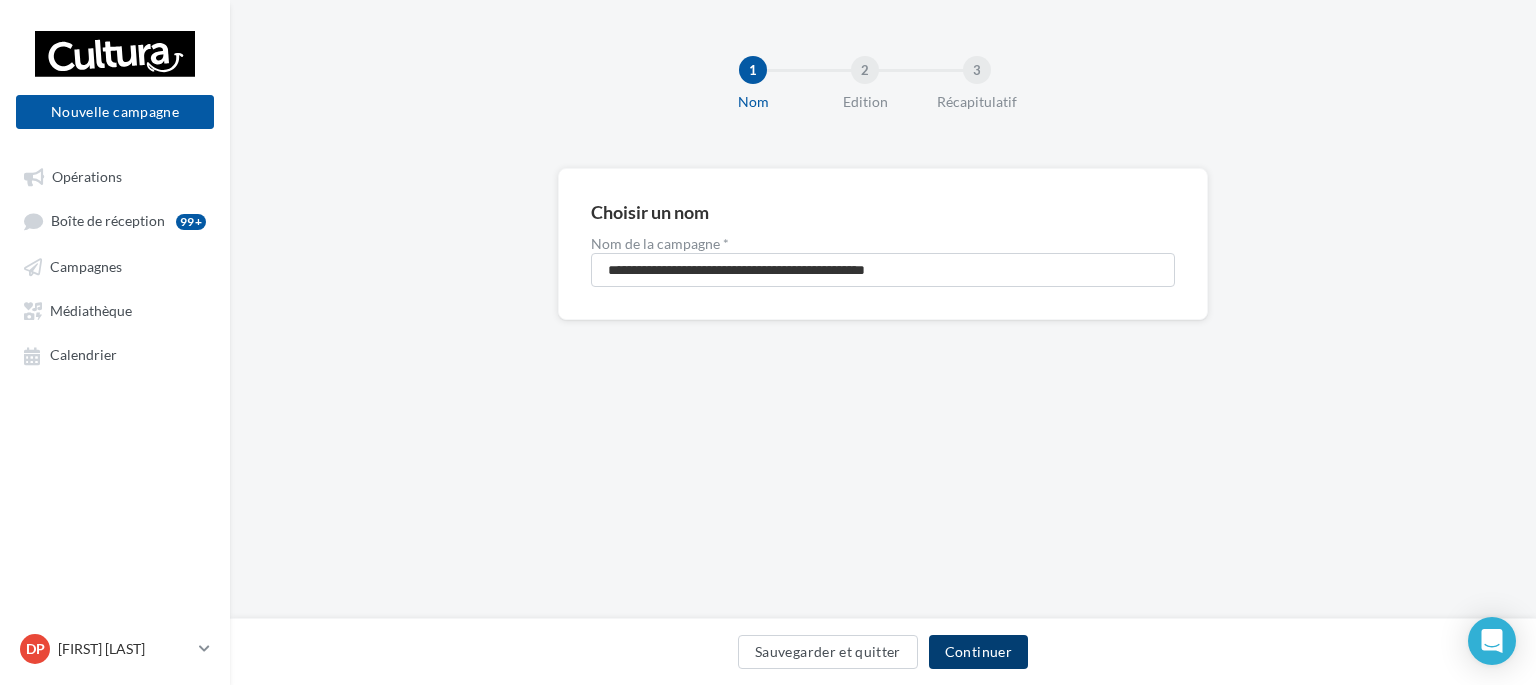 click on "Continuer" at bounding box center [978, 652] 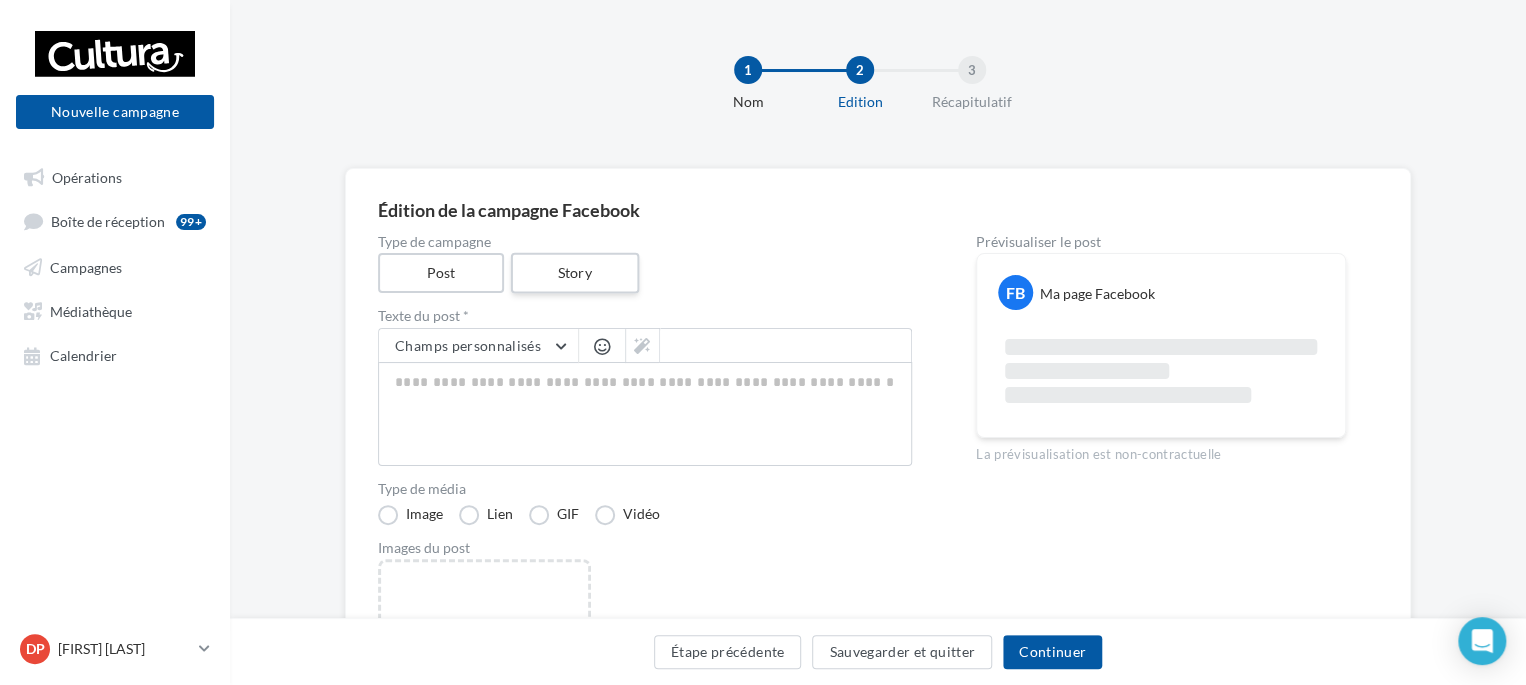 click on "Story" at bounding box center [574, 273] 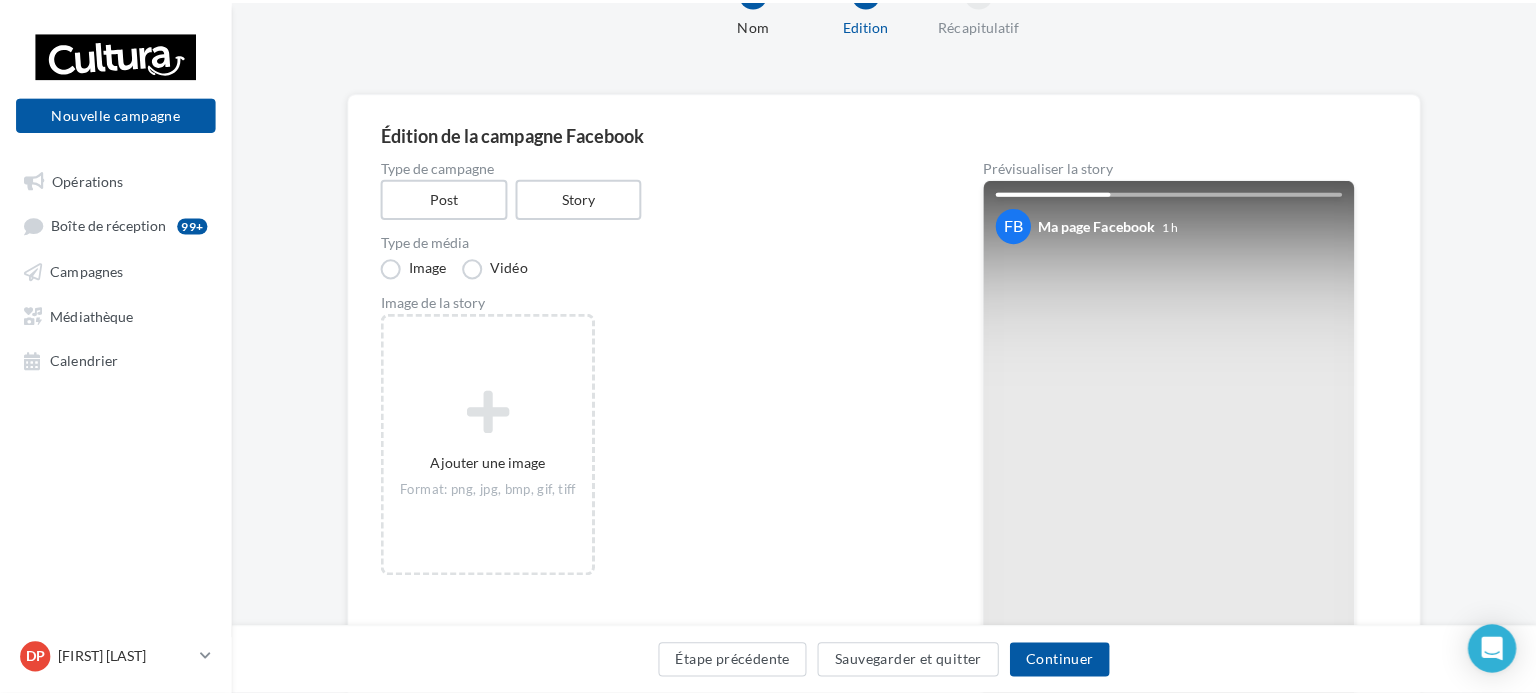 scroll, scrollTop: 200, scrollLeft: 0, axis: vertical 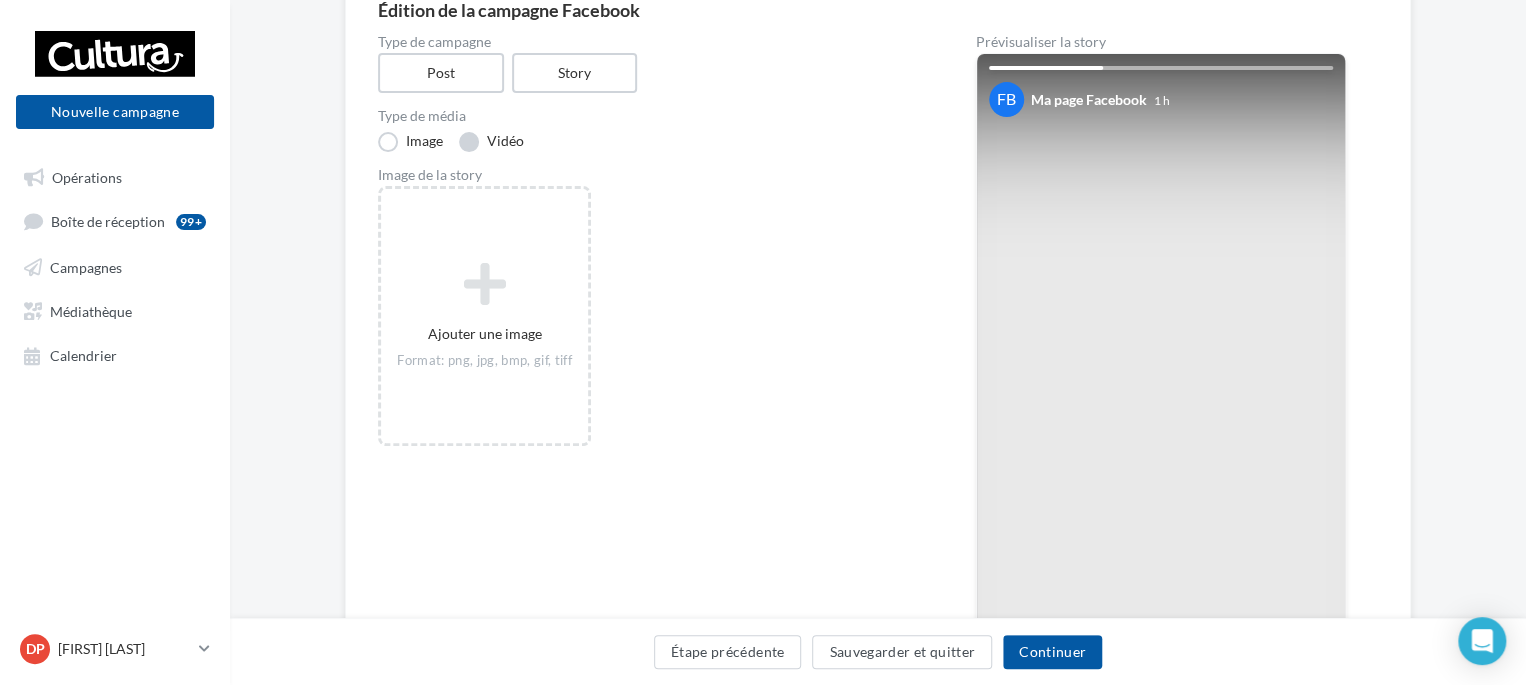 click on "Vidéo" at bounding box center (491, 142) 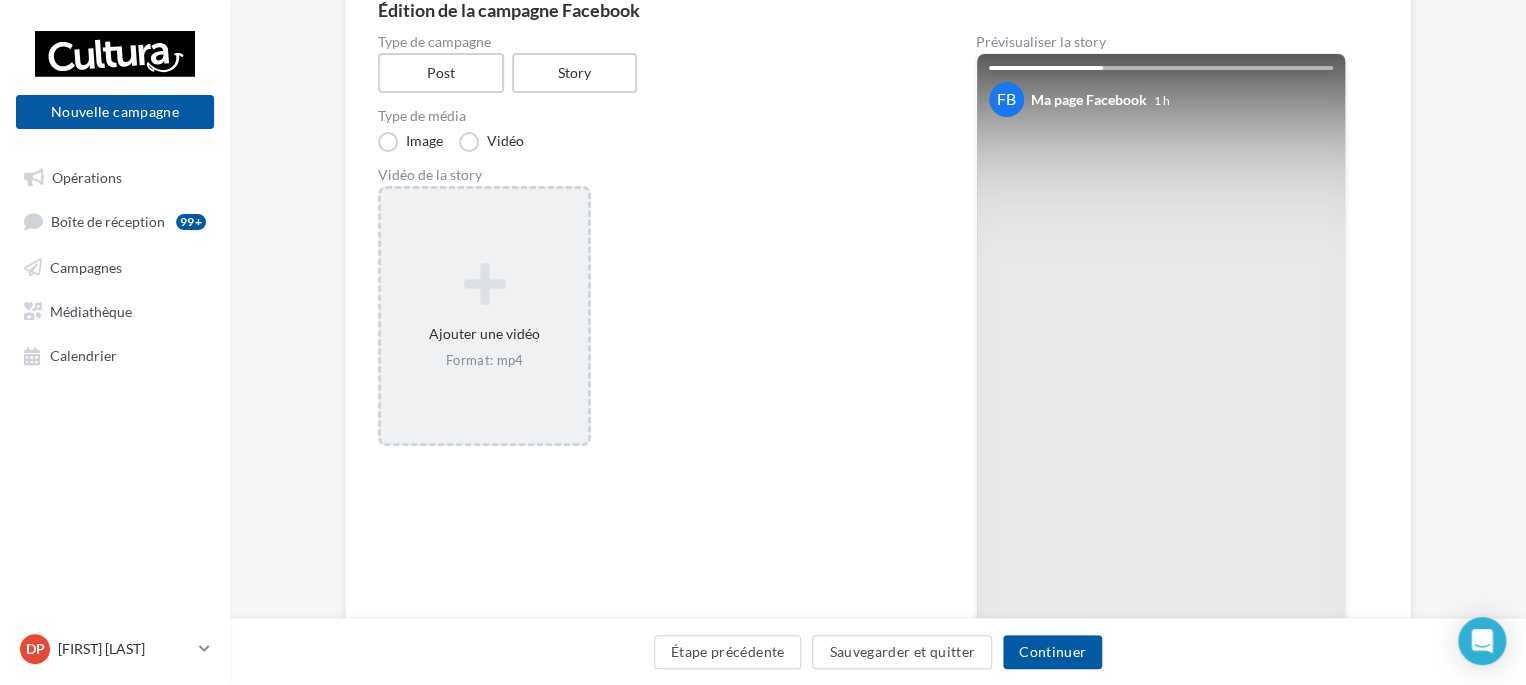 click at bounding box center (484, 284) 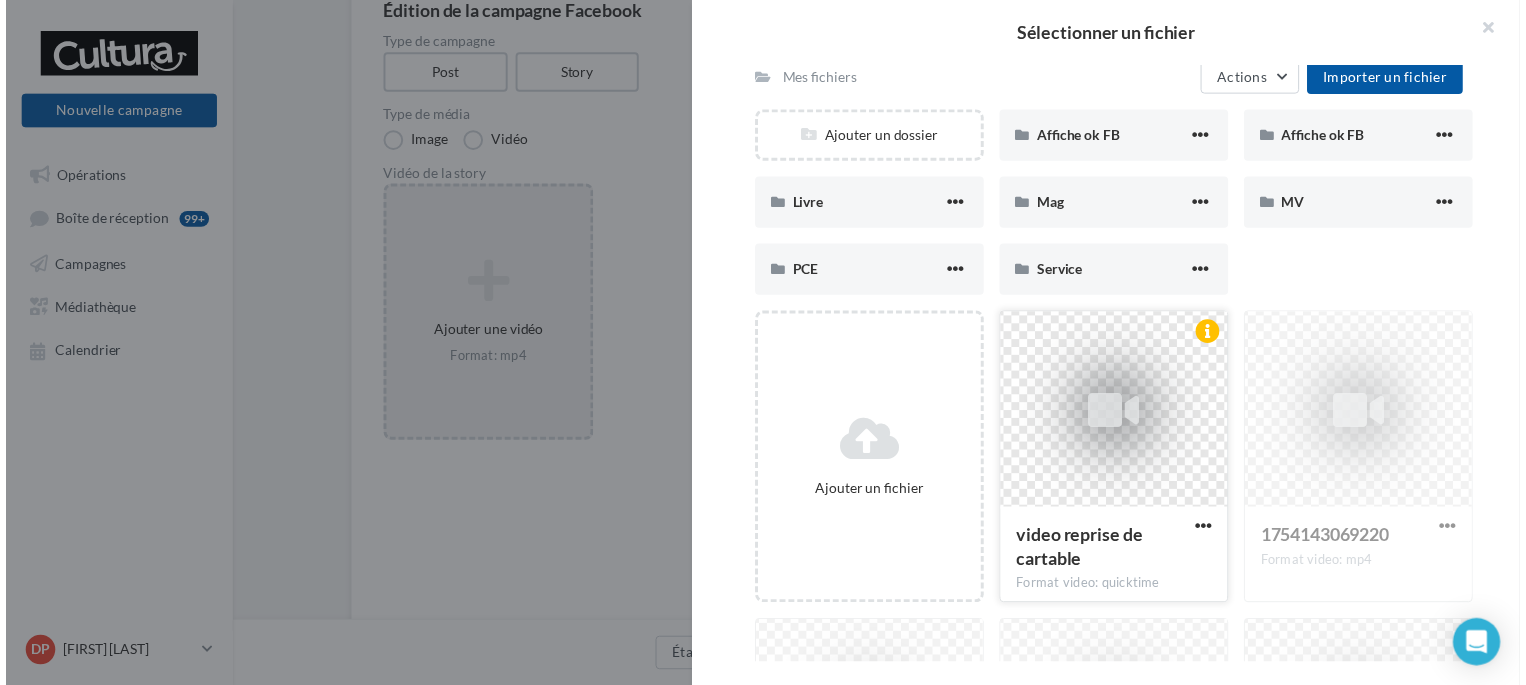 scroll, scrollTop: 200, scrollLeft: 0, axis: vertical 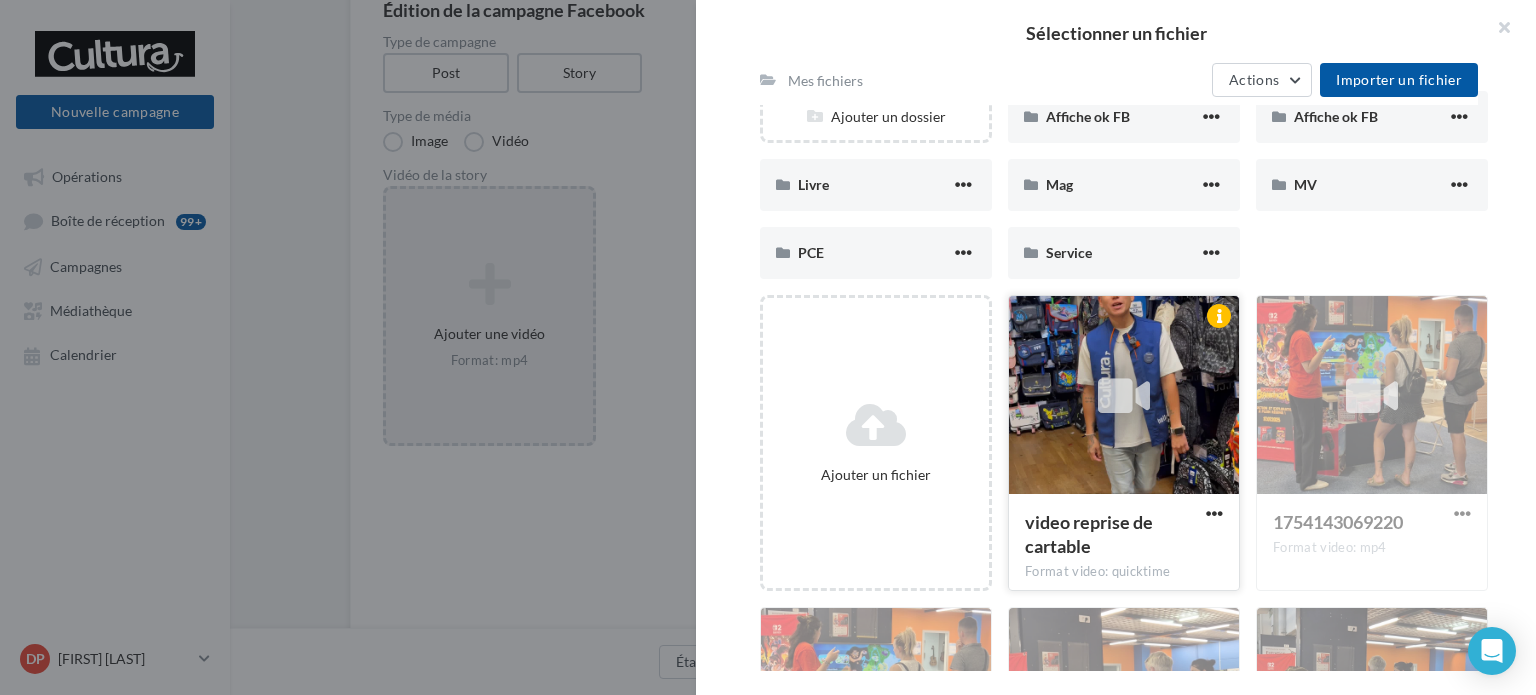 click at bounding box center (1124, 396) 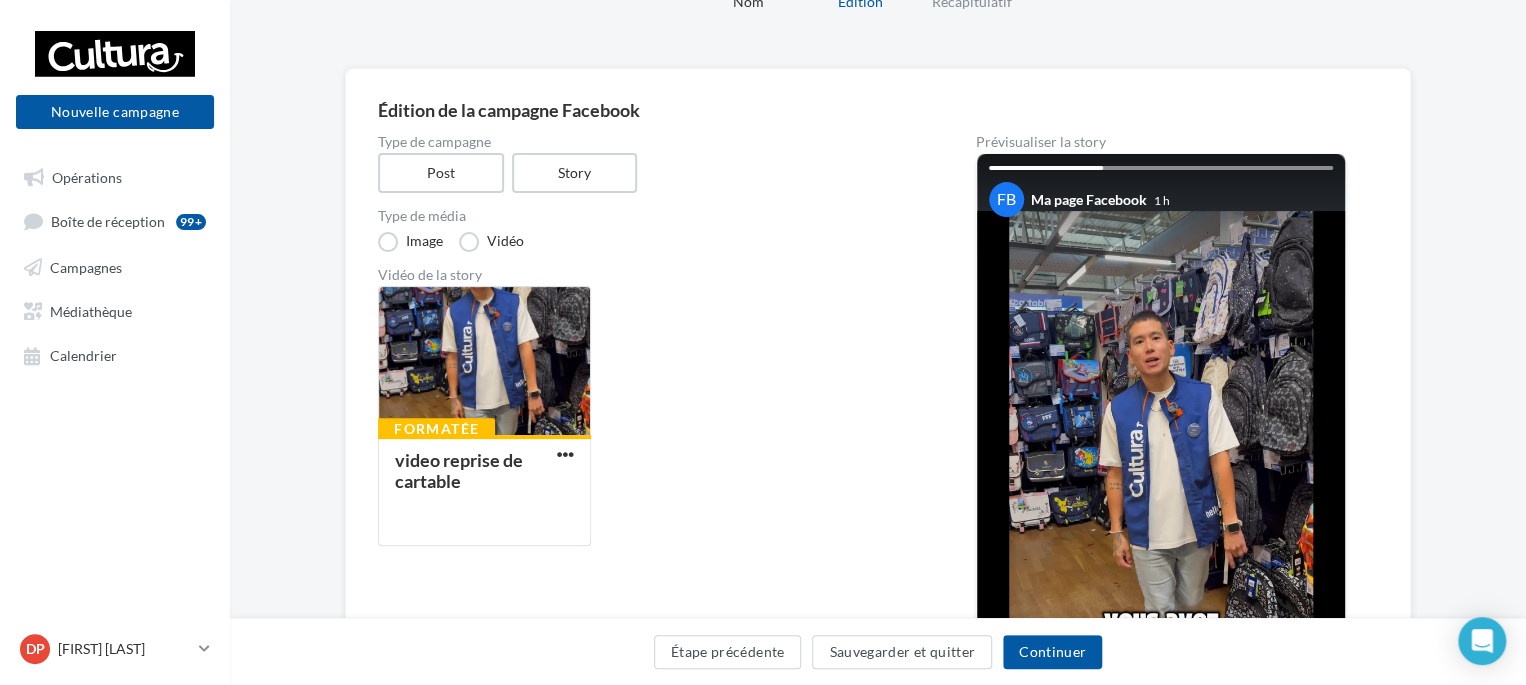 scroll, scrollTop: 200, scrollLeft: 0, axis: vertical 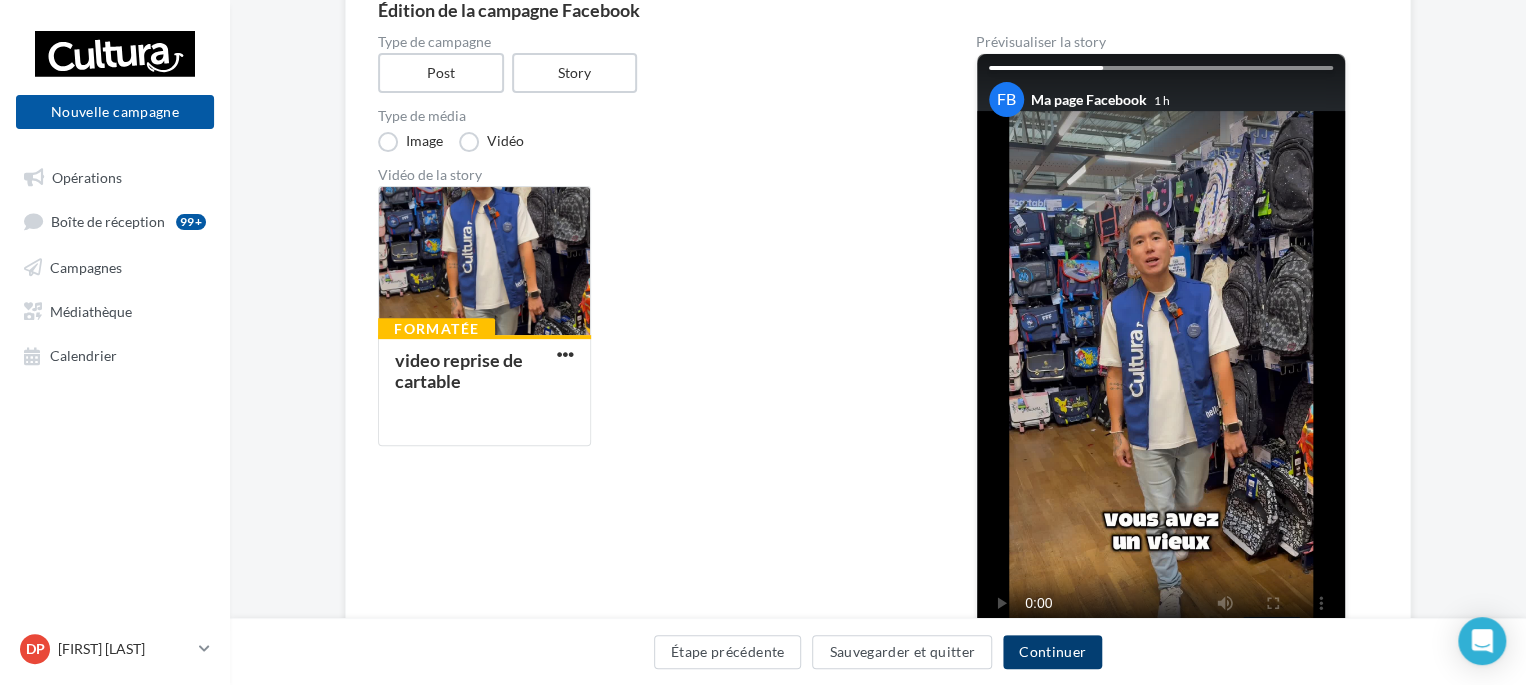 click on "Continuer" at bounding box center (1052, 652) 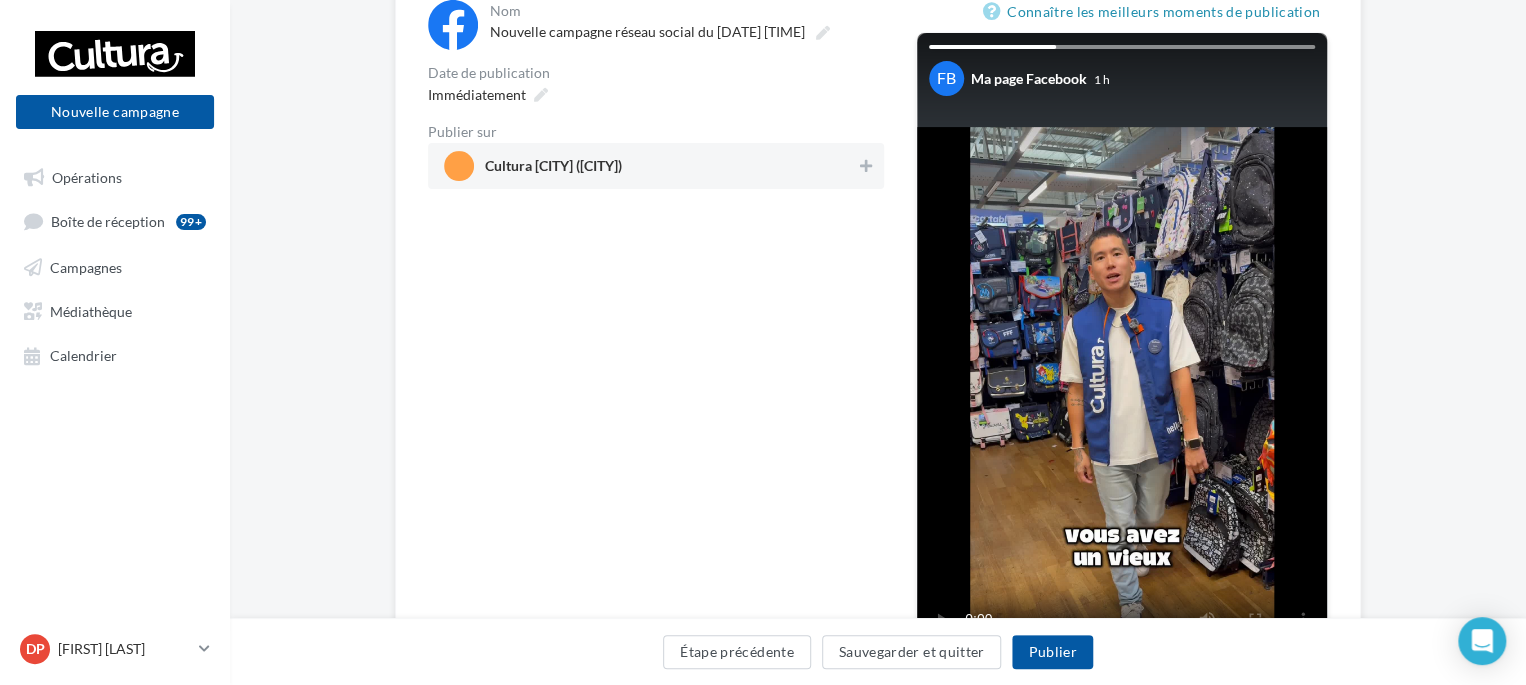 scroll, scrollTop: 100, scrollLeft: 0, axis: vertical 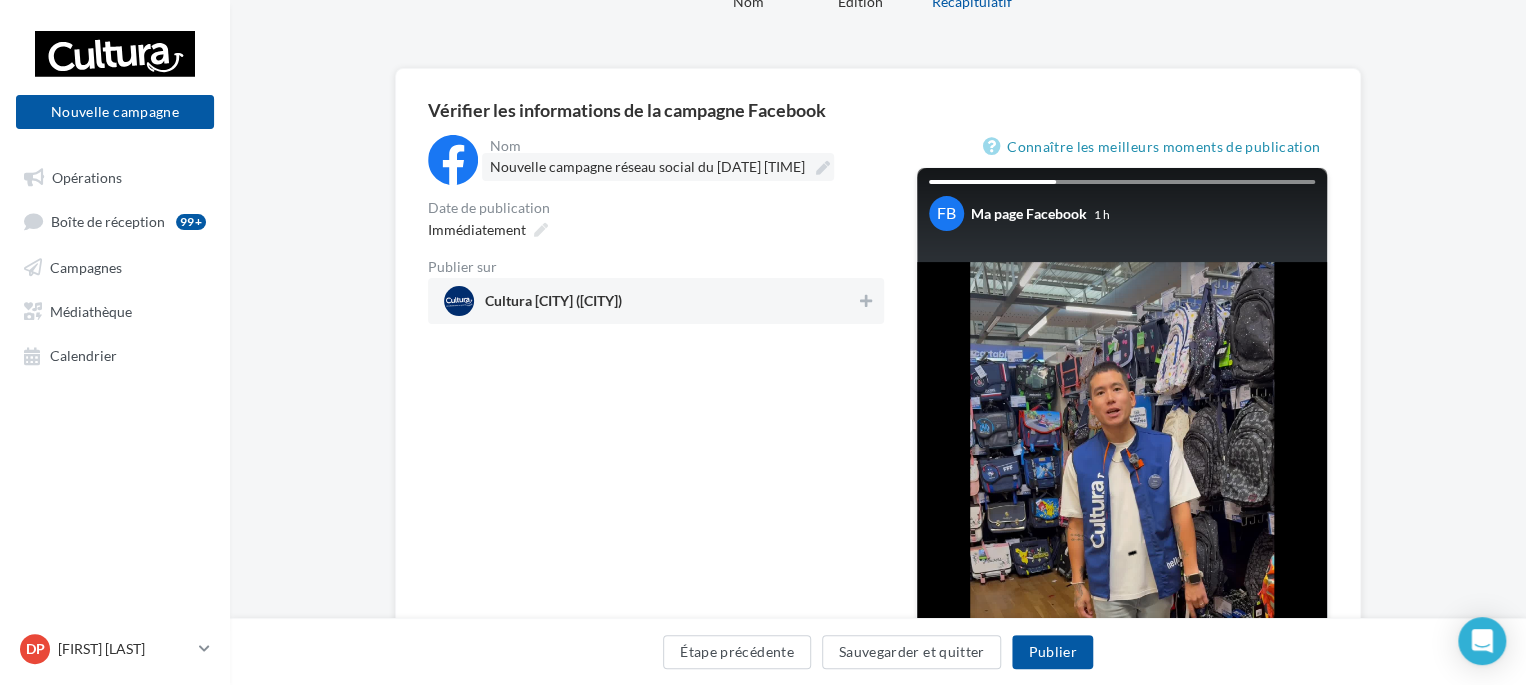 click at bounding box center (823, 168) 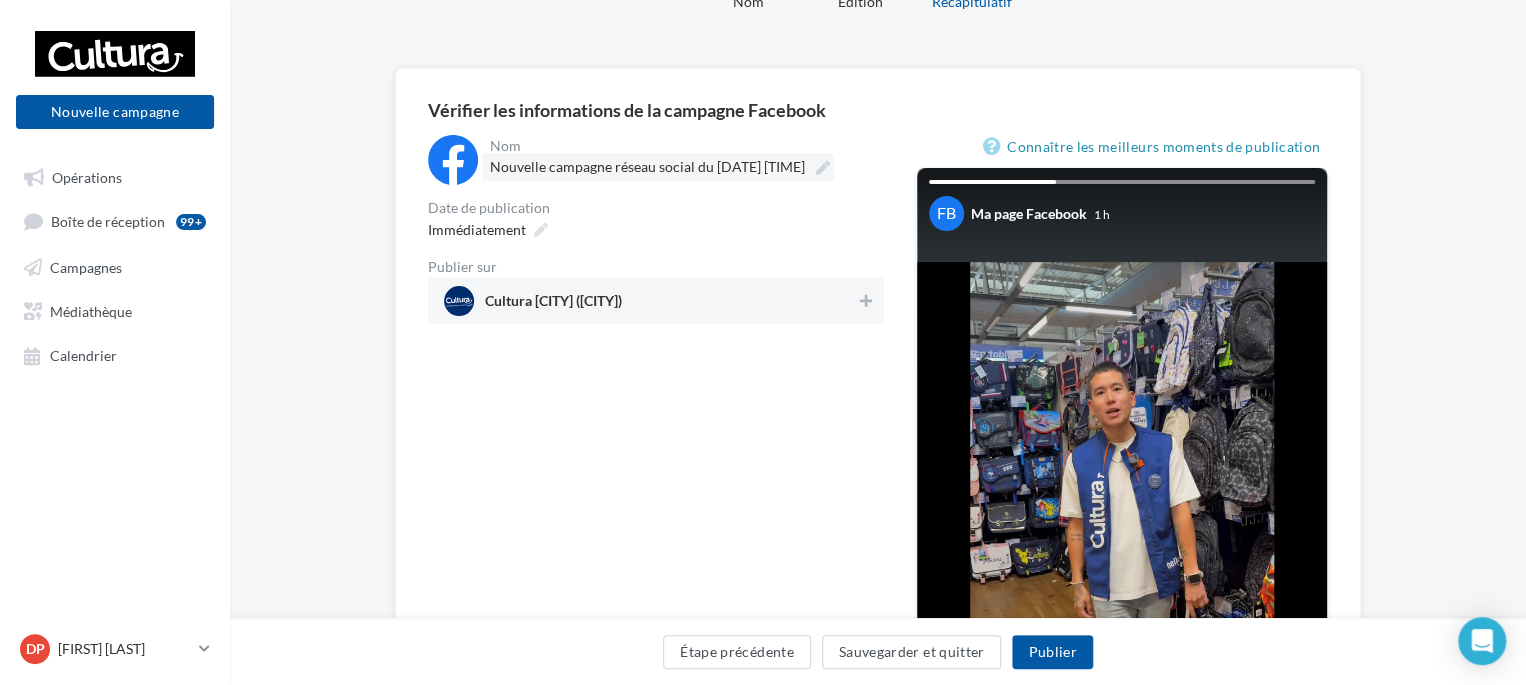 click on "**********" at bounding box center (578, 170) 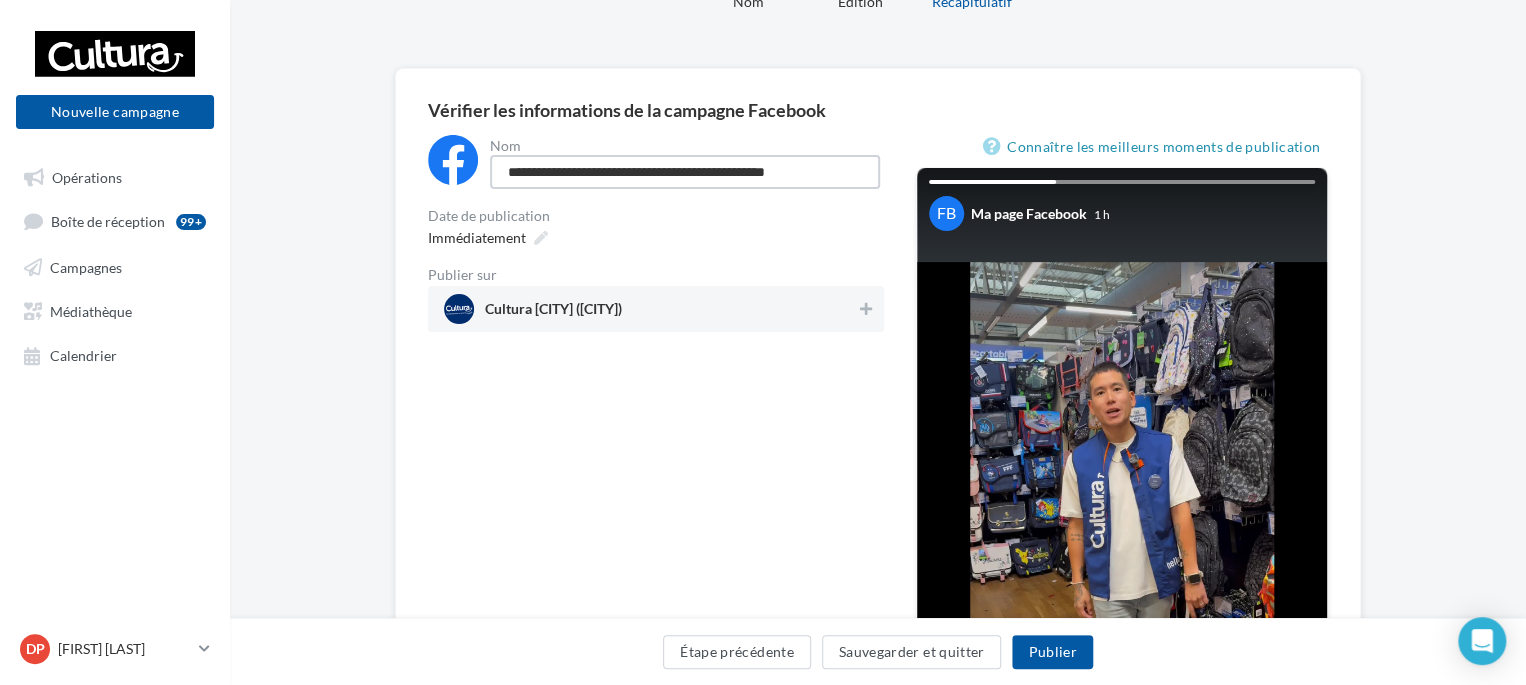 scroll, scrollTop: 0, scrollLeft: 0, axis: both 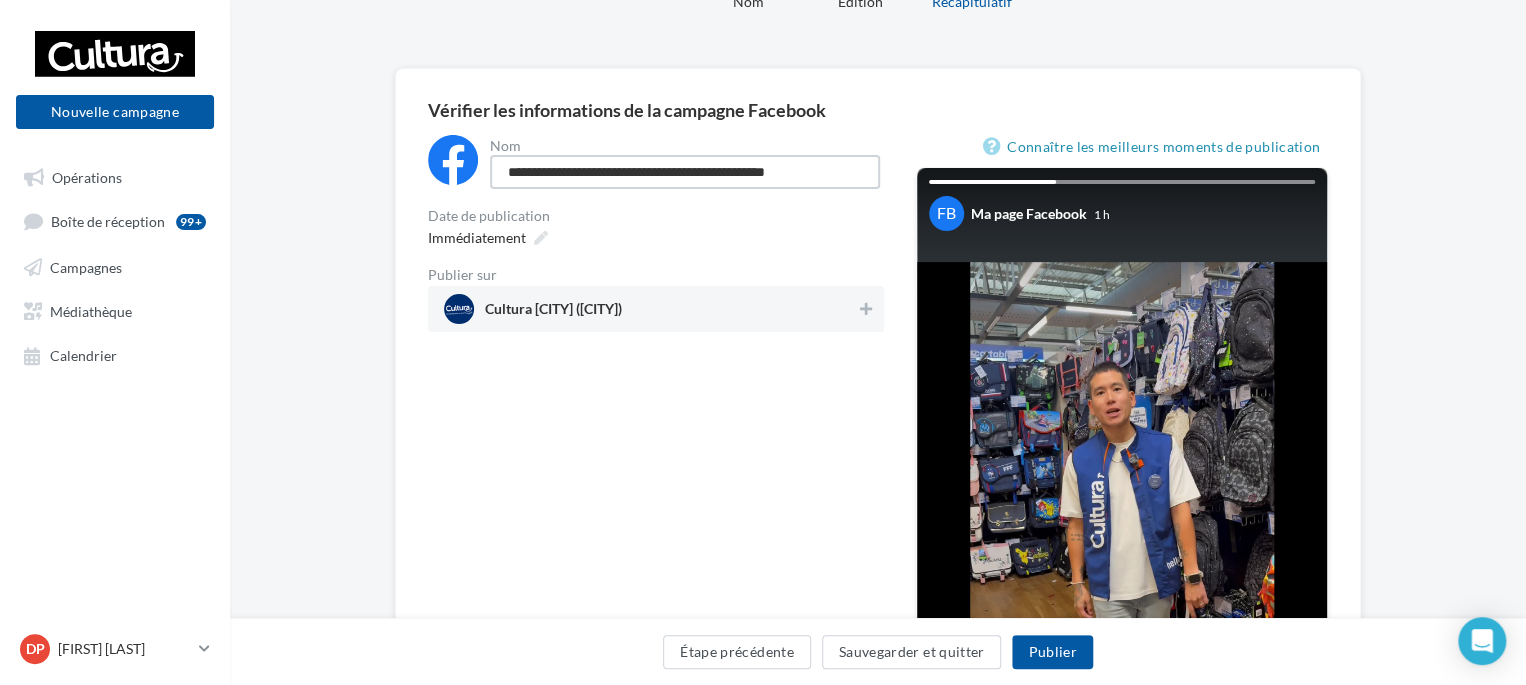 drag, startPoint x: 850, startPoint y: 168, endPoint x: 374, endPoint y: 137, distance: 477.0084 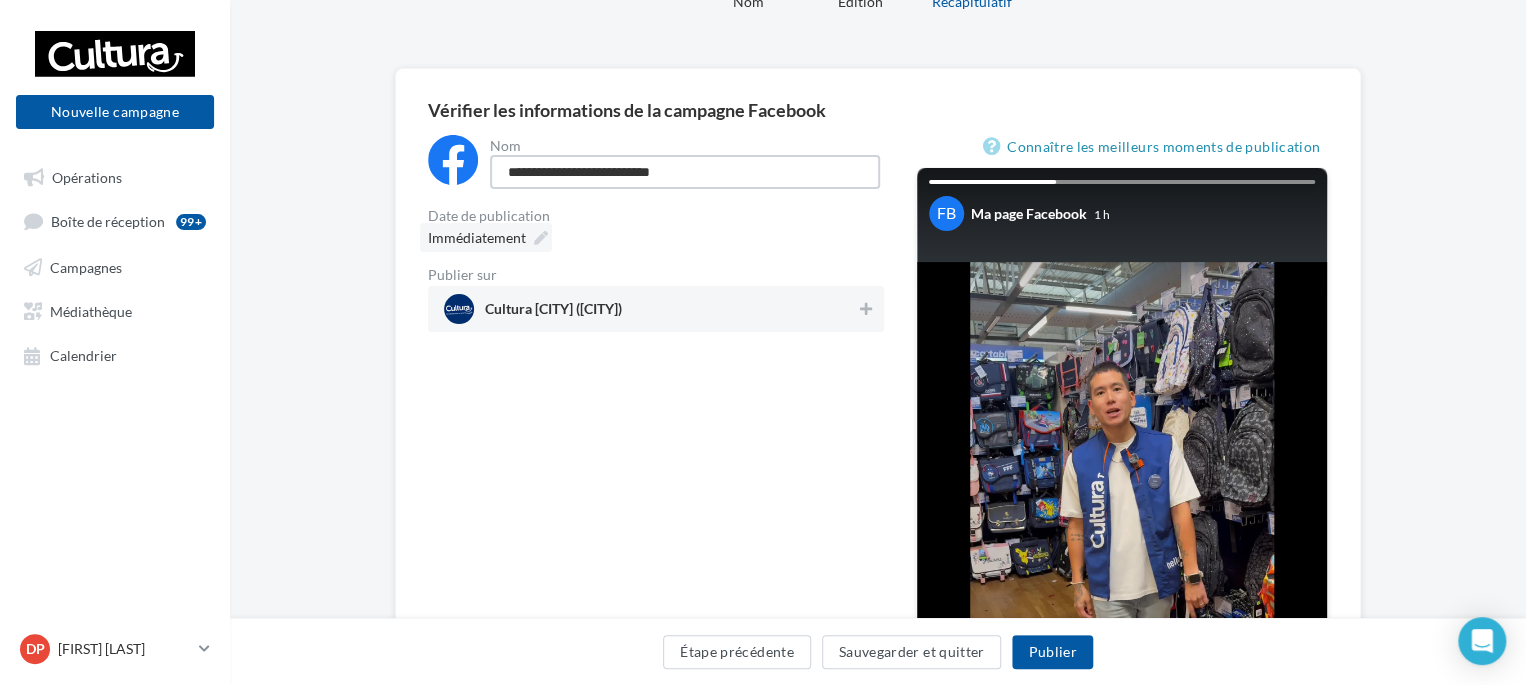 type on "**********" 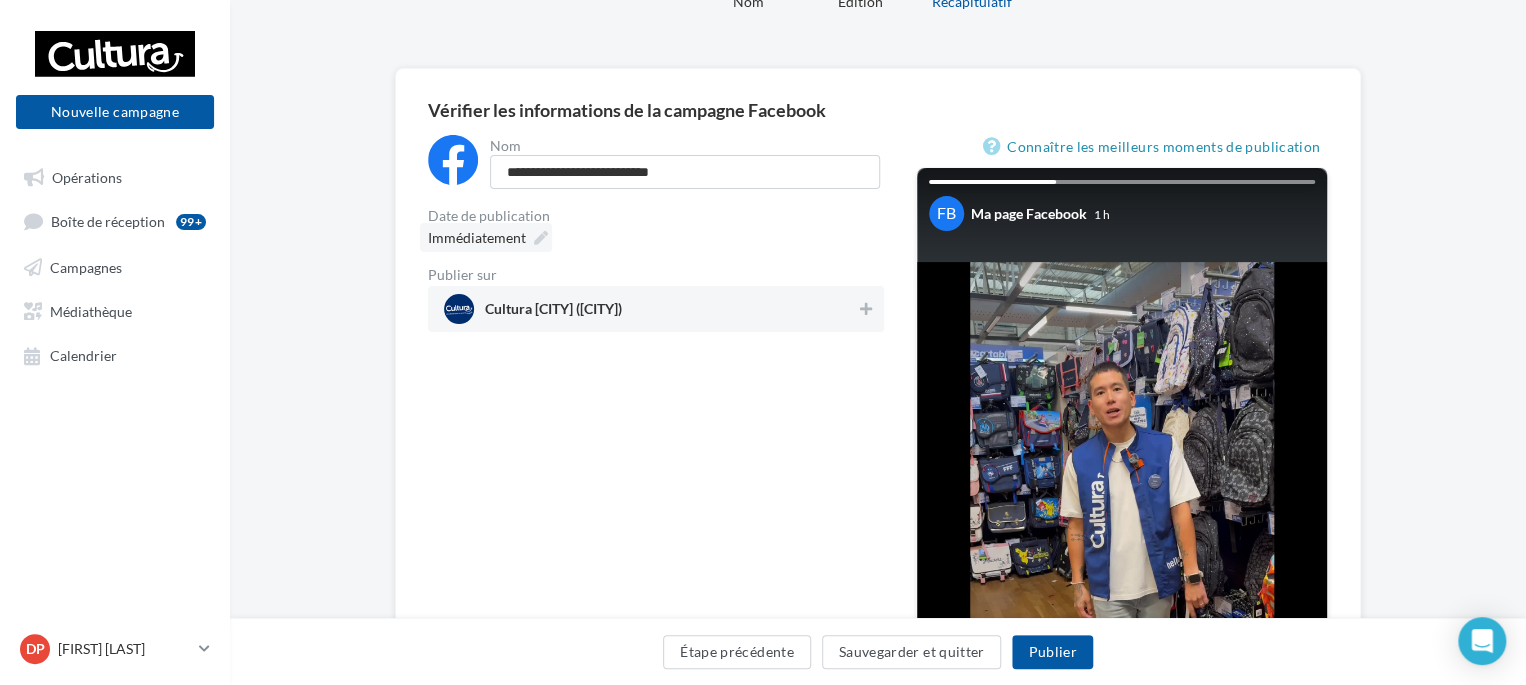 click on "Immédiatement" at bounding box center (486, 237) 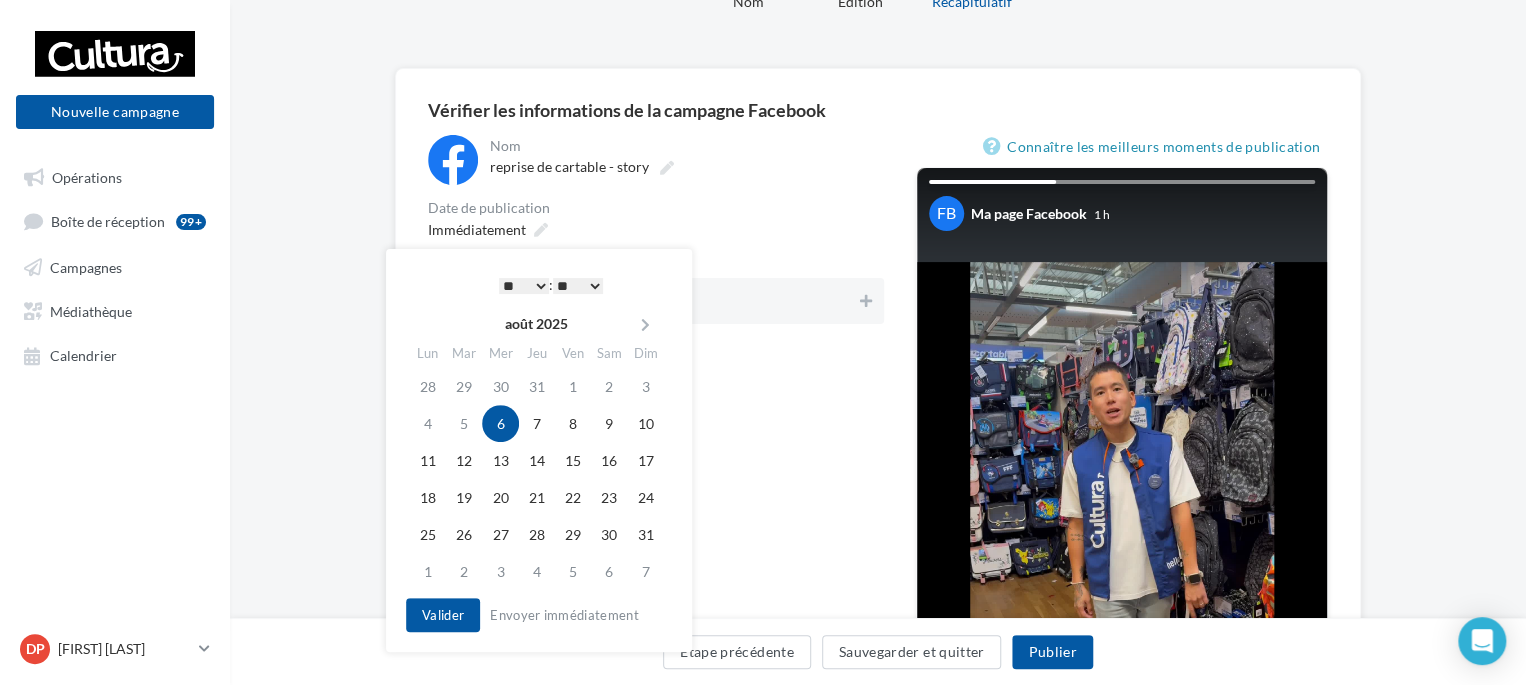 click on "* * * * * * * * * * ** ** ** ** ** ** ** ** ** ** ** ** ** **  :  ** ** ** ** ** **" at bounding box center [551, 285] 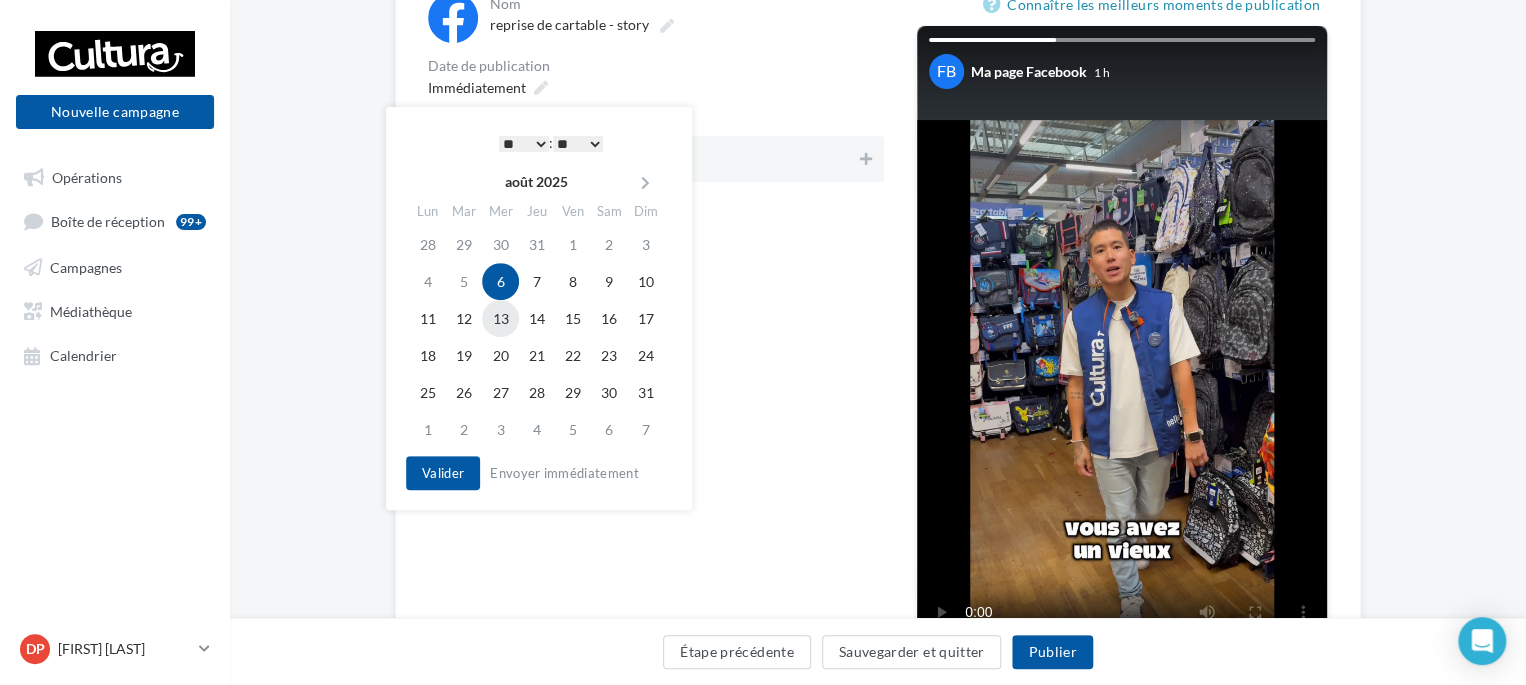 scroll, scrollTop: 300, scrollLeft: 0, axis: vertical 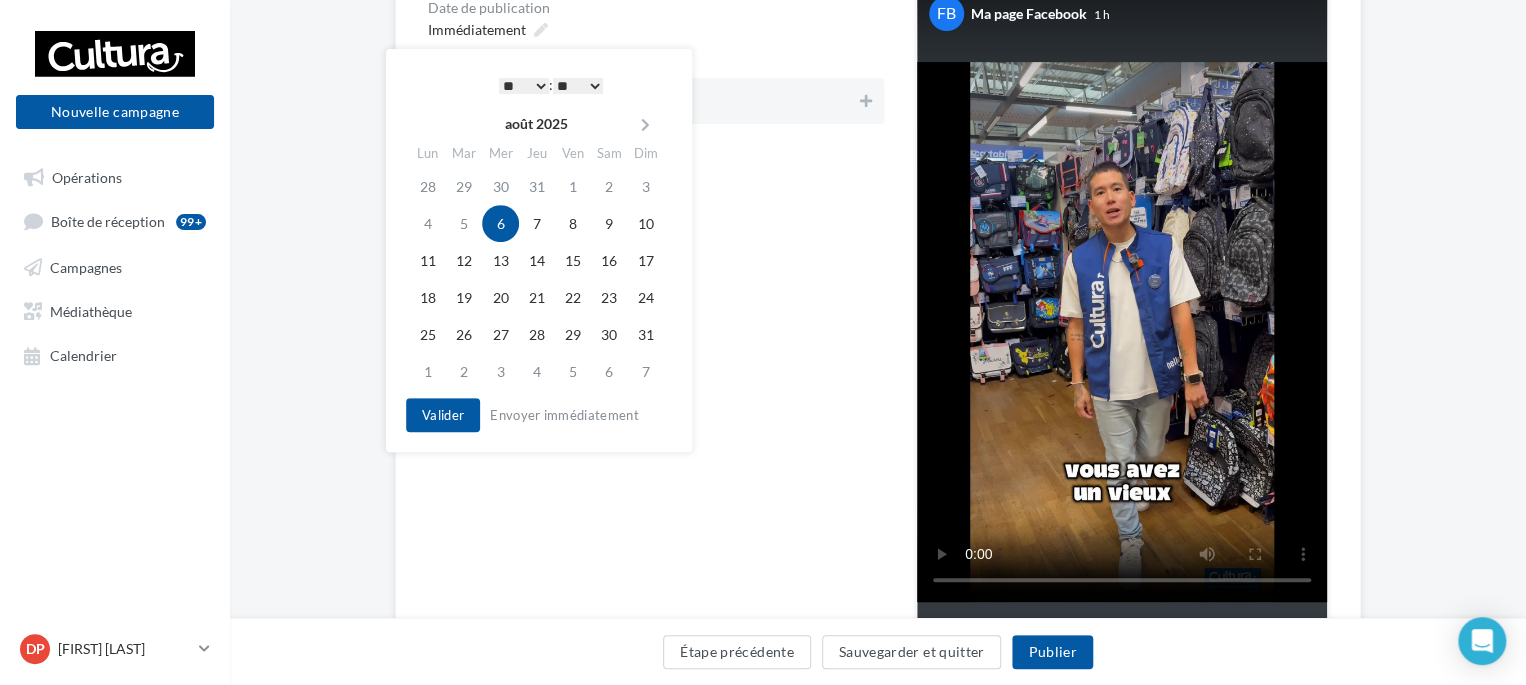 click on "* * * * * * * * * * ** ** ** ** ** ** ** ** ** ** ** ** ** **" at bounding box center (524, 86) 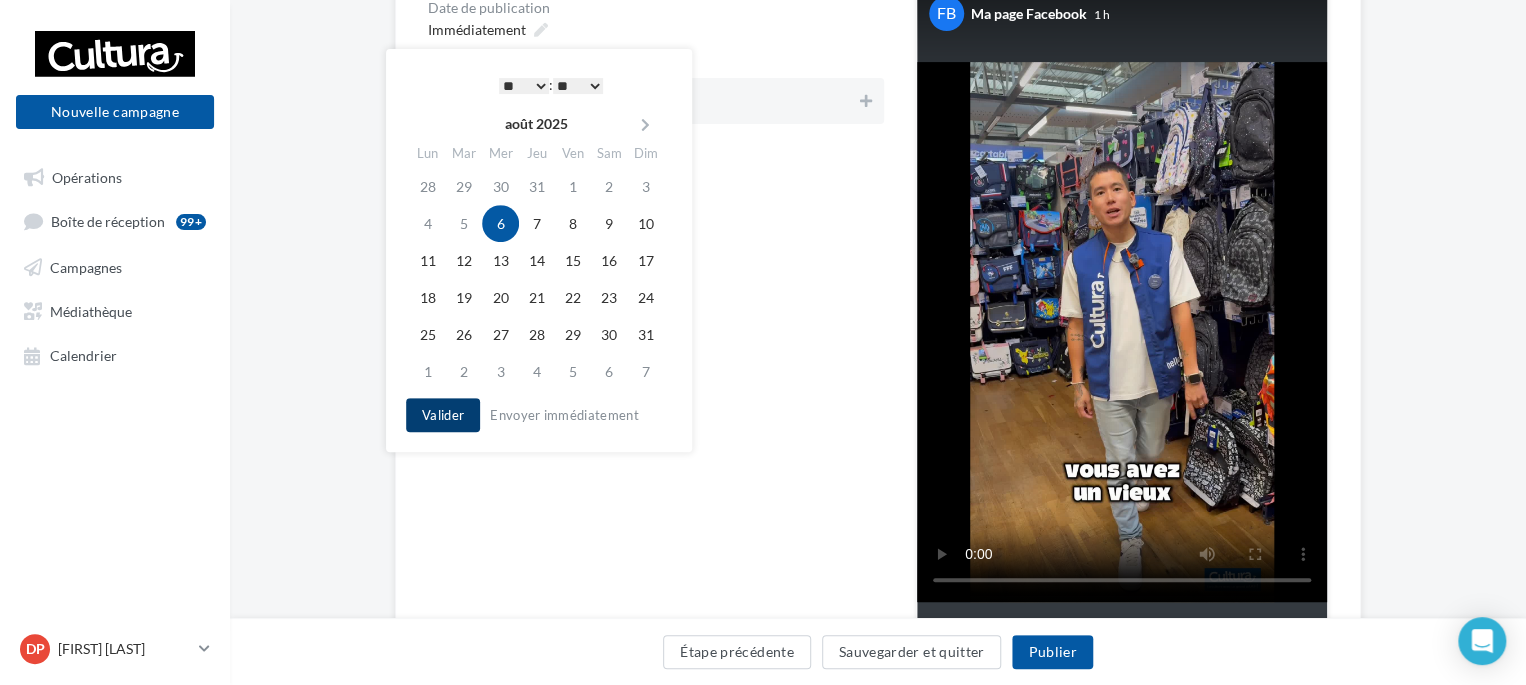 click on "Valider" at bounding box center [443, 415] 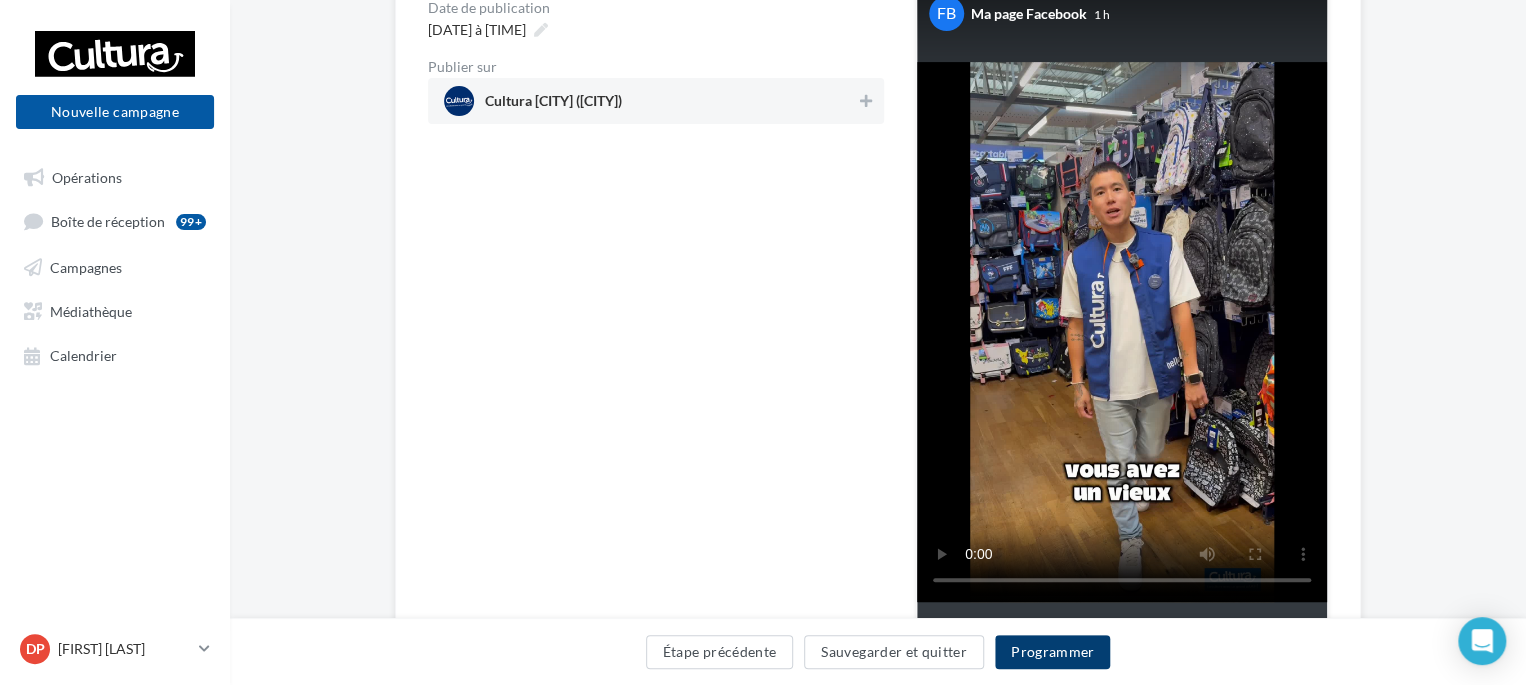 click on "Programmer" at bounding box center [1053, 652] 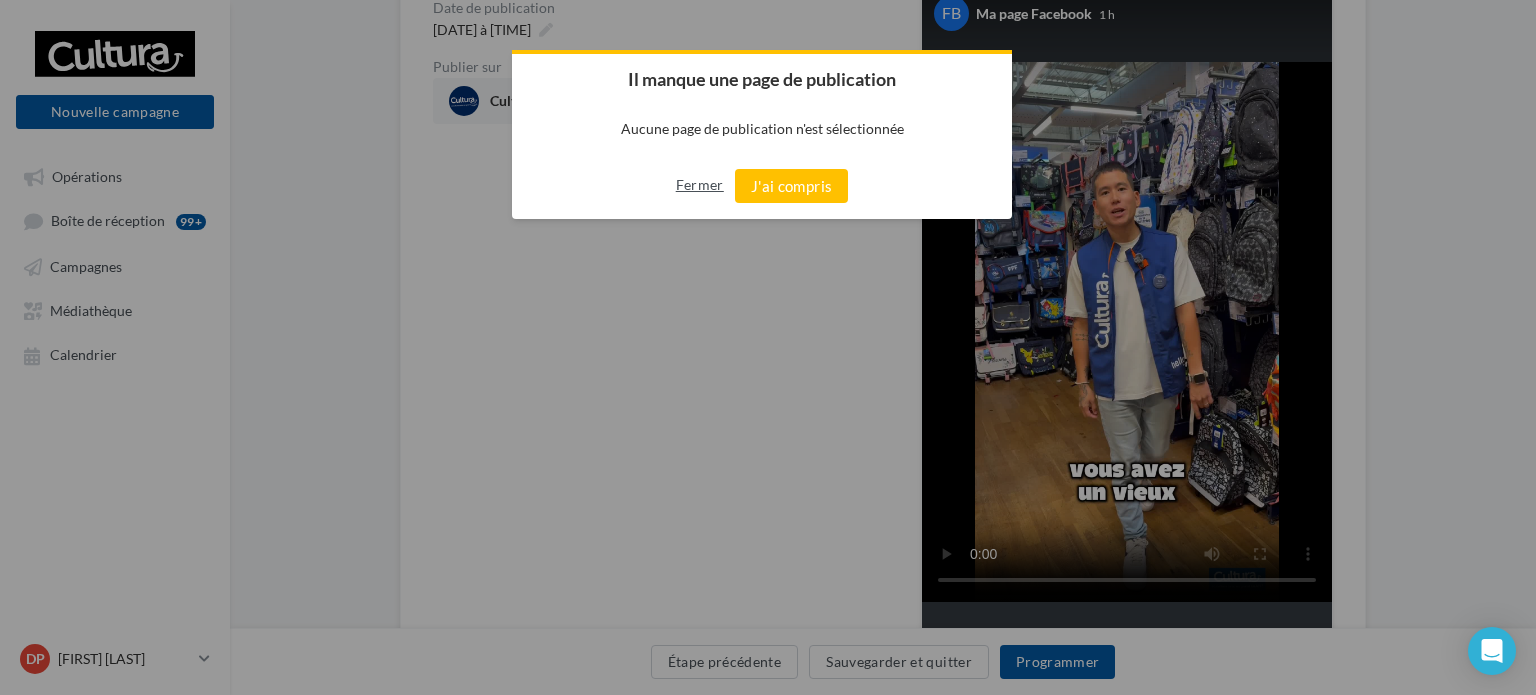 click on "Fermer" at bounding box center [700, 185] 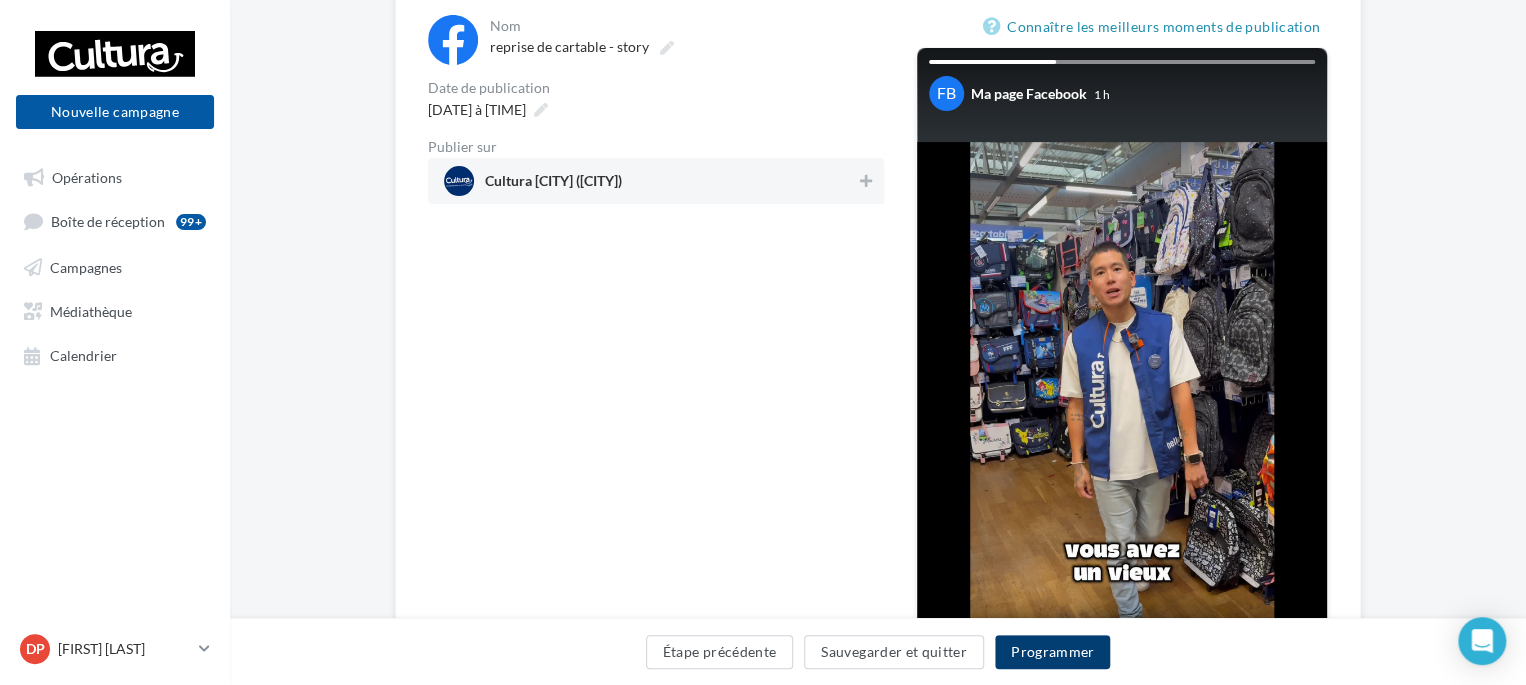 scroll, scrollTop: 200, scrollLeft: 0, axis: vertical 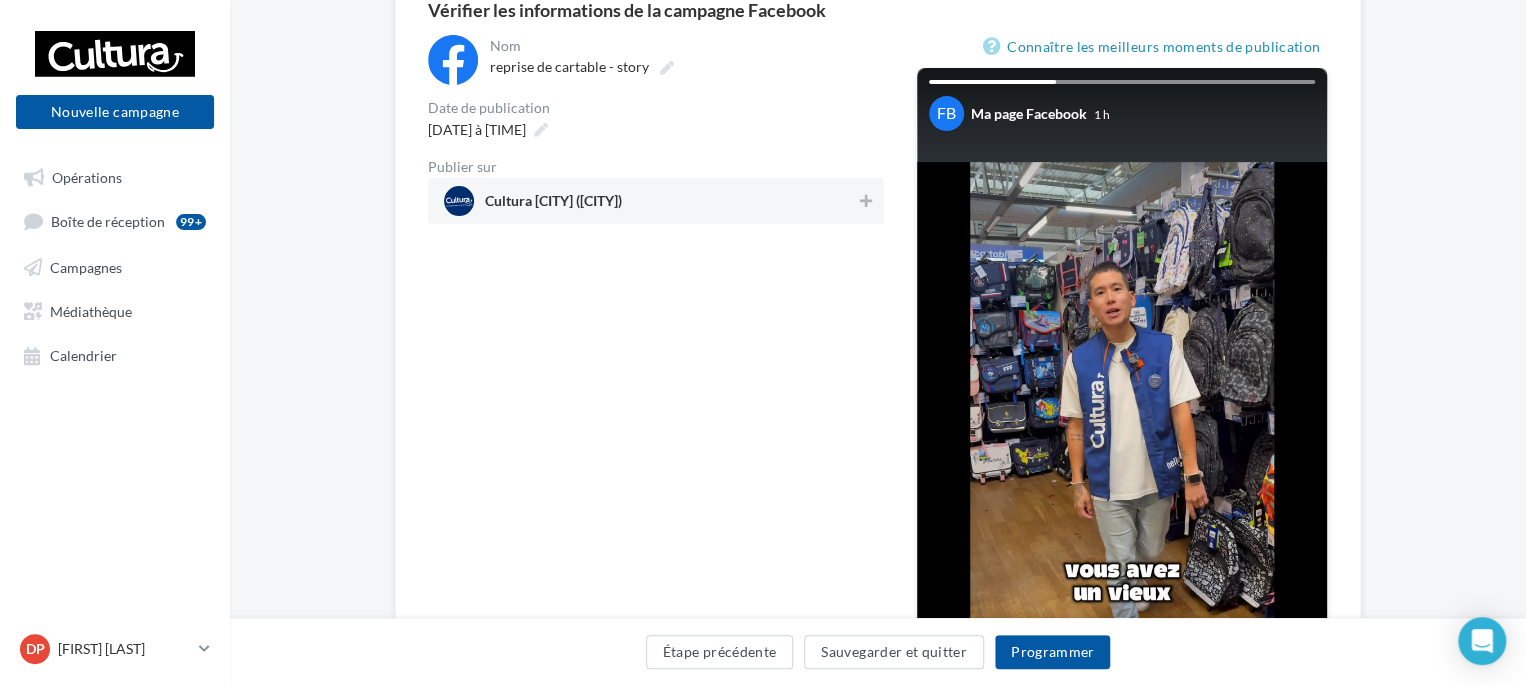 click on "Cultura Mandelieu (Mandelieu)" at bounding box center (650, 201) 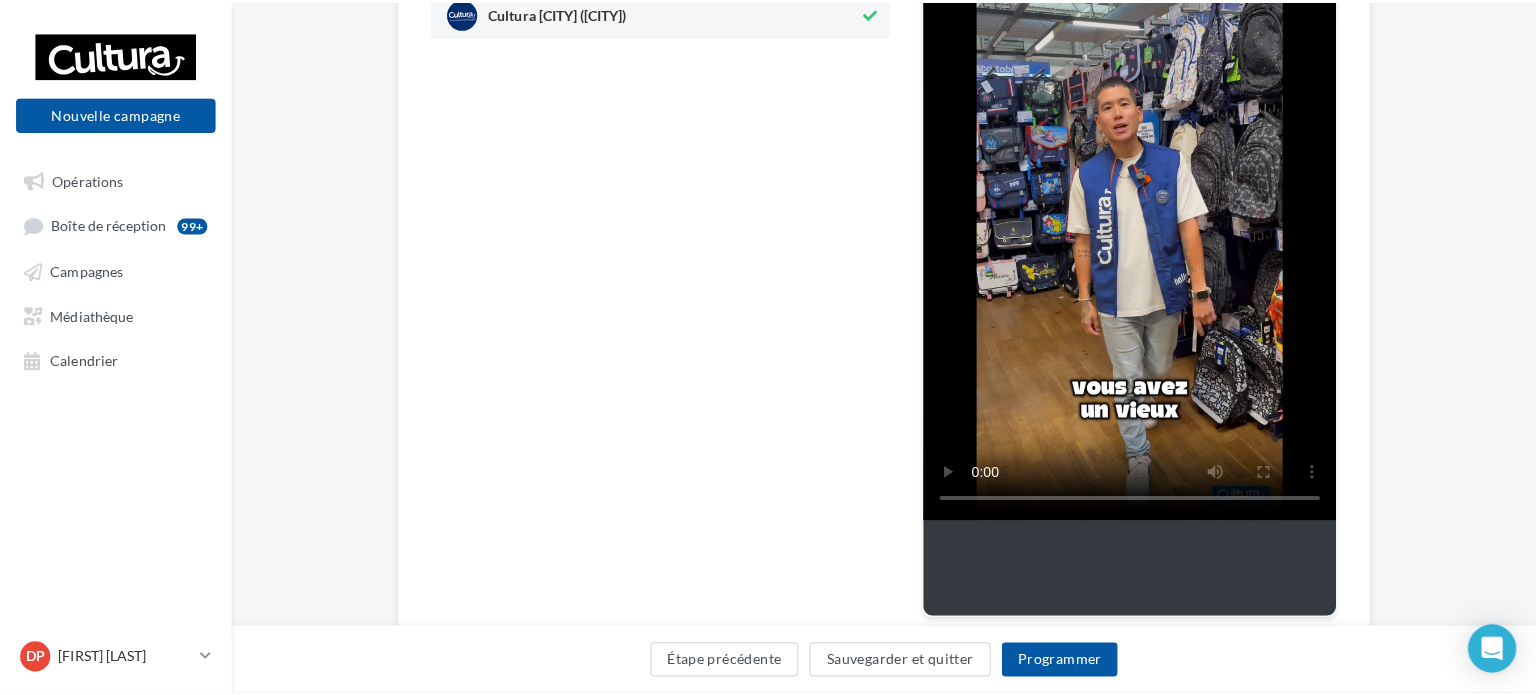 scroll, scrollTop: 400, scrollLeft: 0, axis: vertical 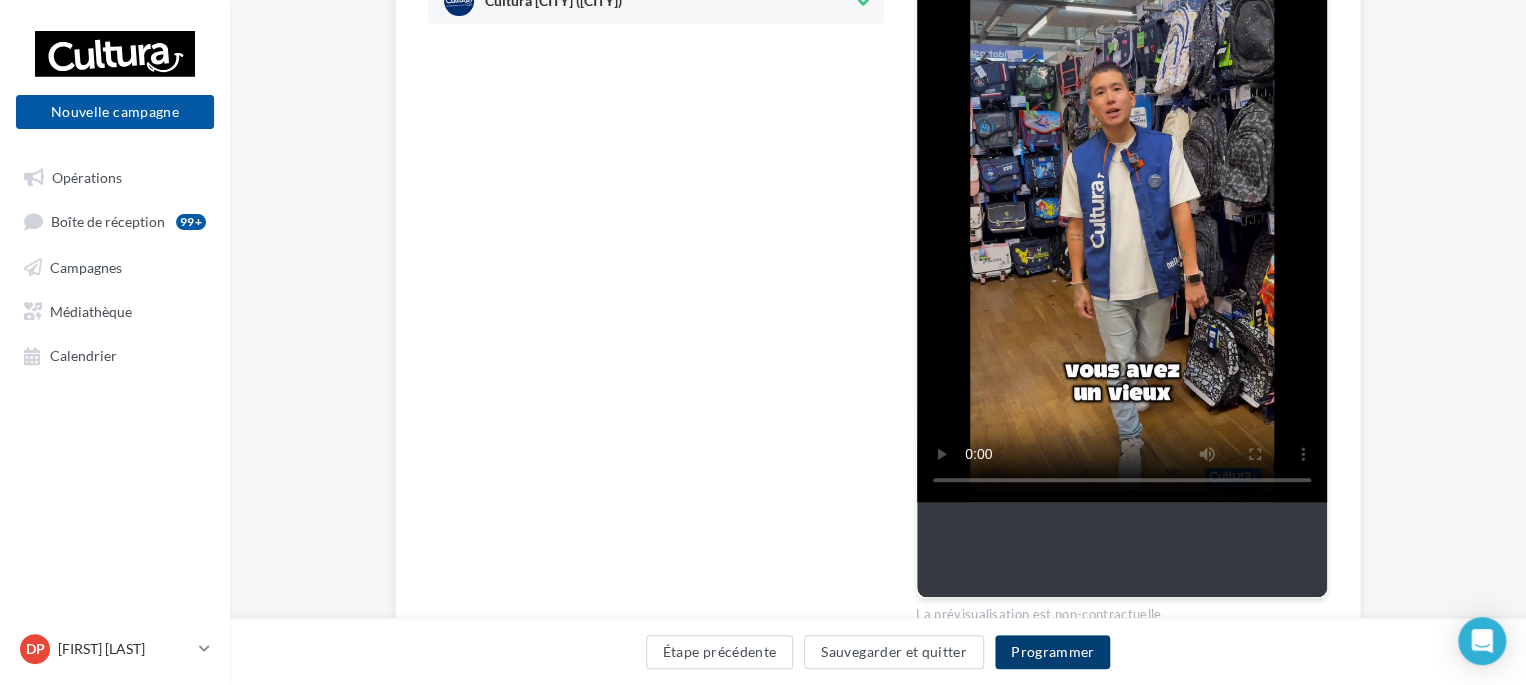 click on "Programmer" at bounding box center (1053, 652) 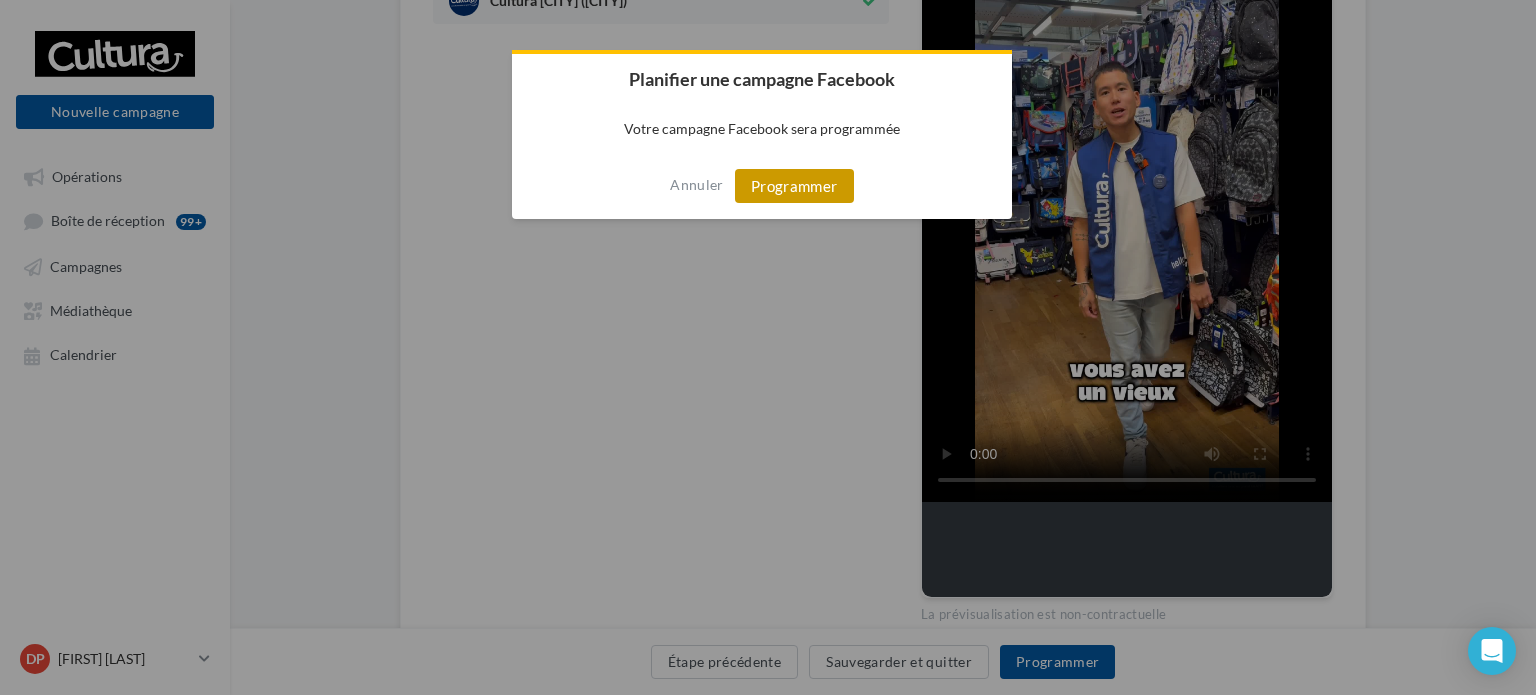 click on "Programmer" at bounding box center [794, 186] 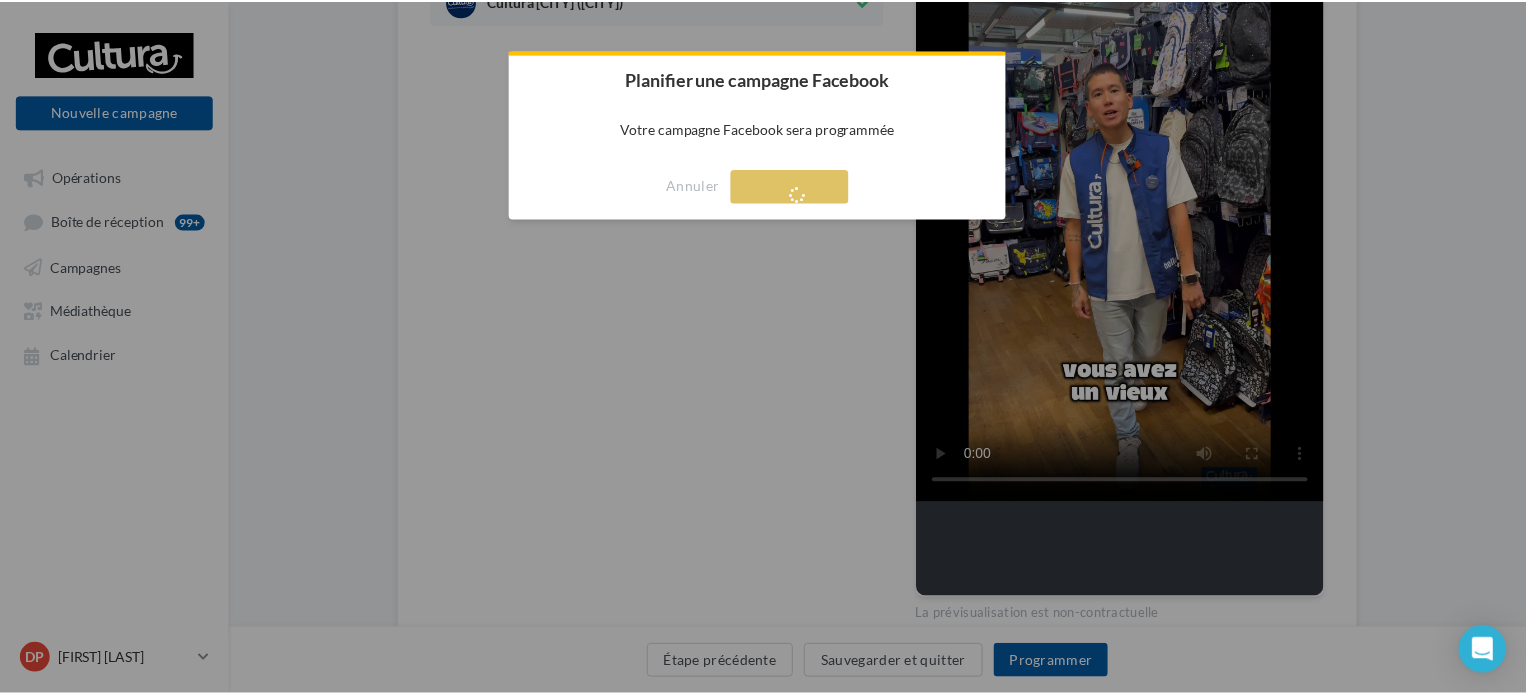 scroll, scrollTop: 32, scrollLeft: 0, axis: vertical 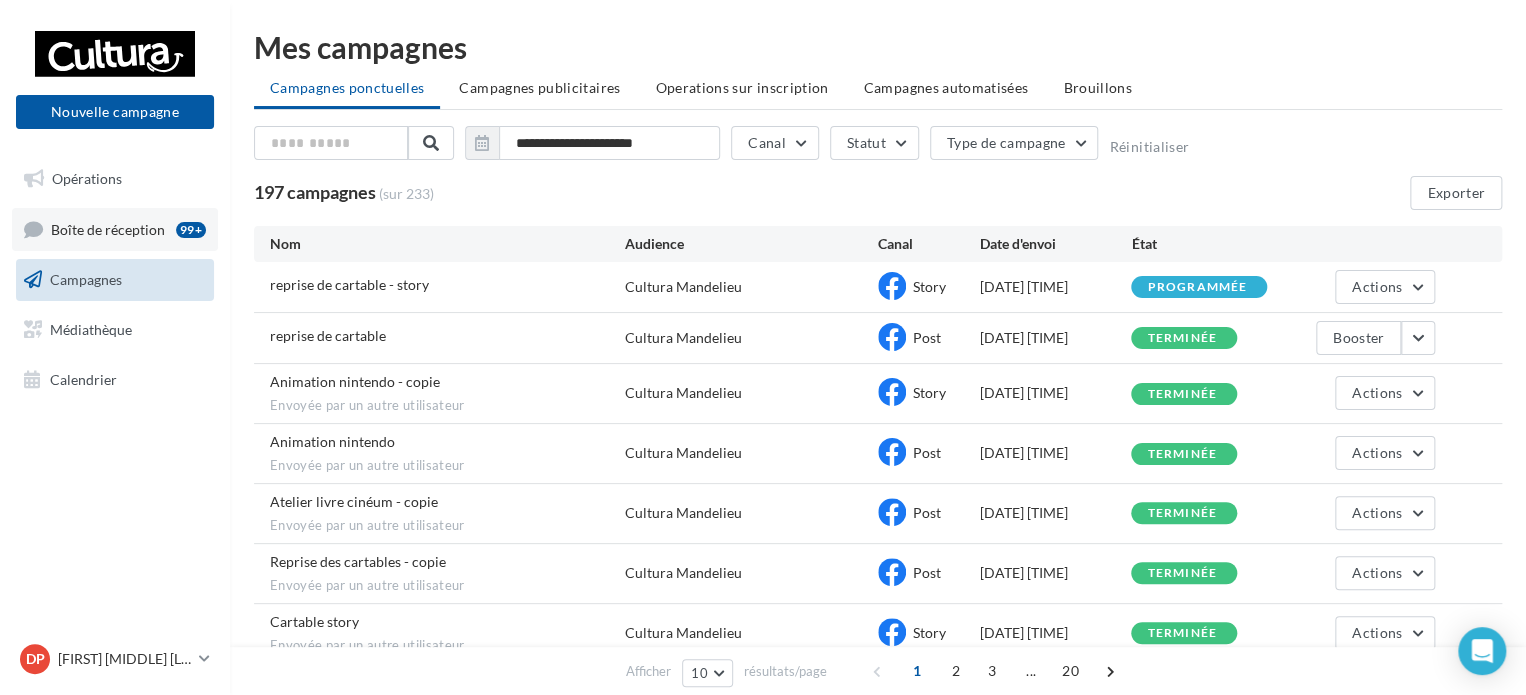 click on "Boîte de réception" at bounding box center (108, 228) 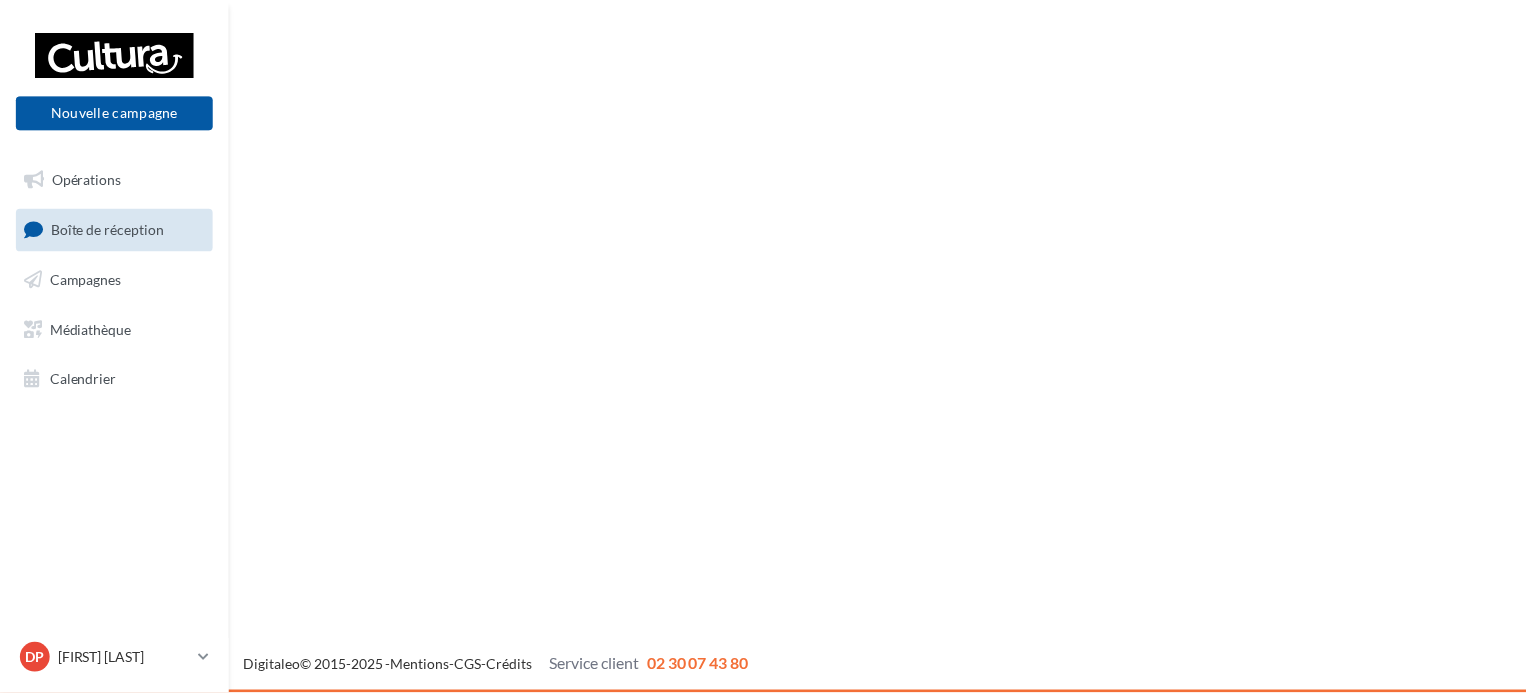 scroll, scrollTop: 0, scrollLeft: 0, axis: both 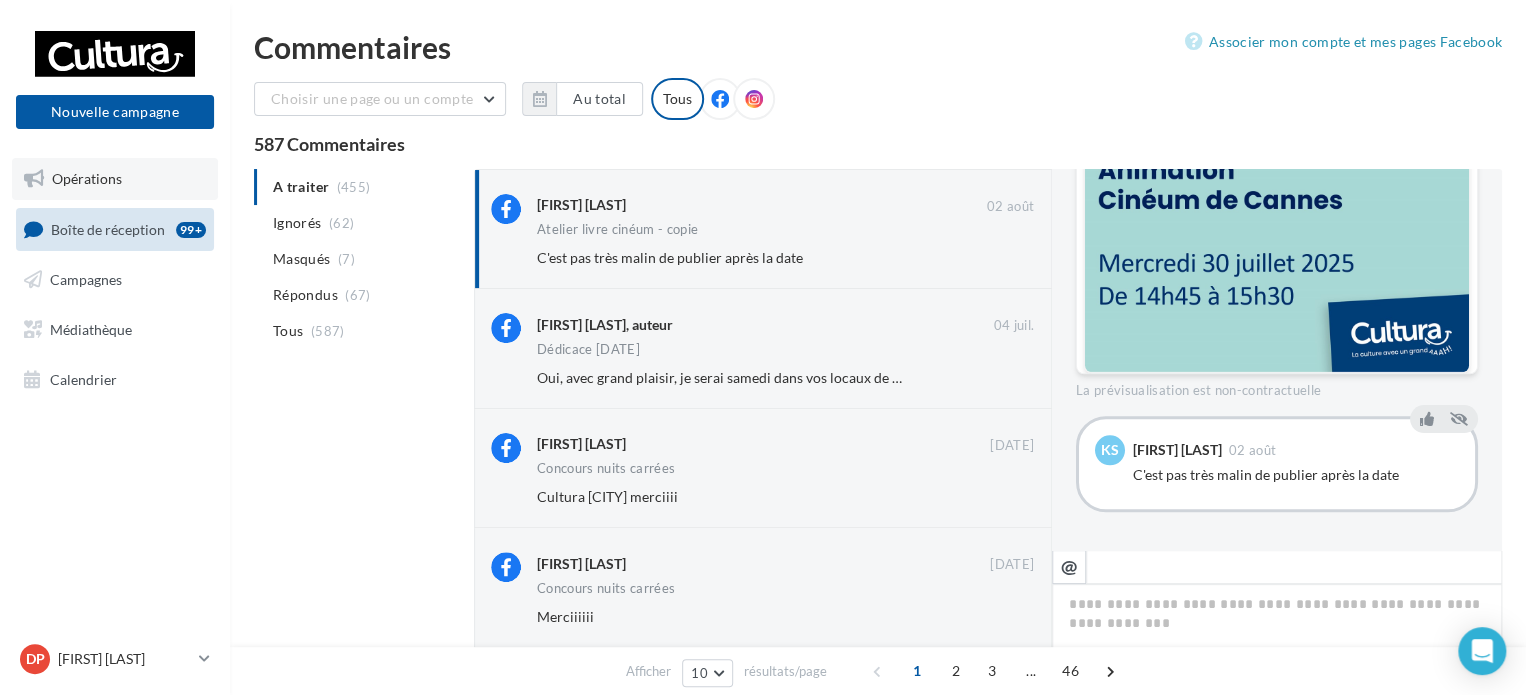 click on "Opérations" at bounding box center [87, 178] 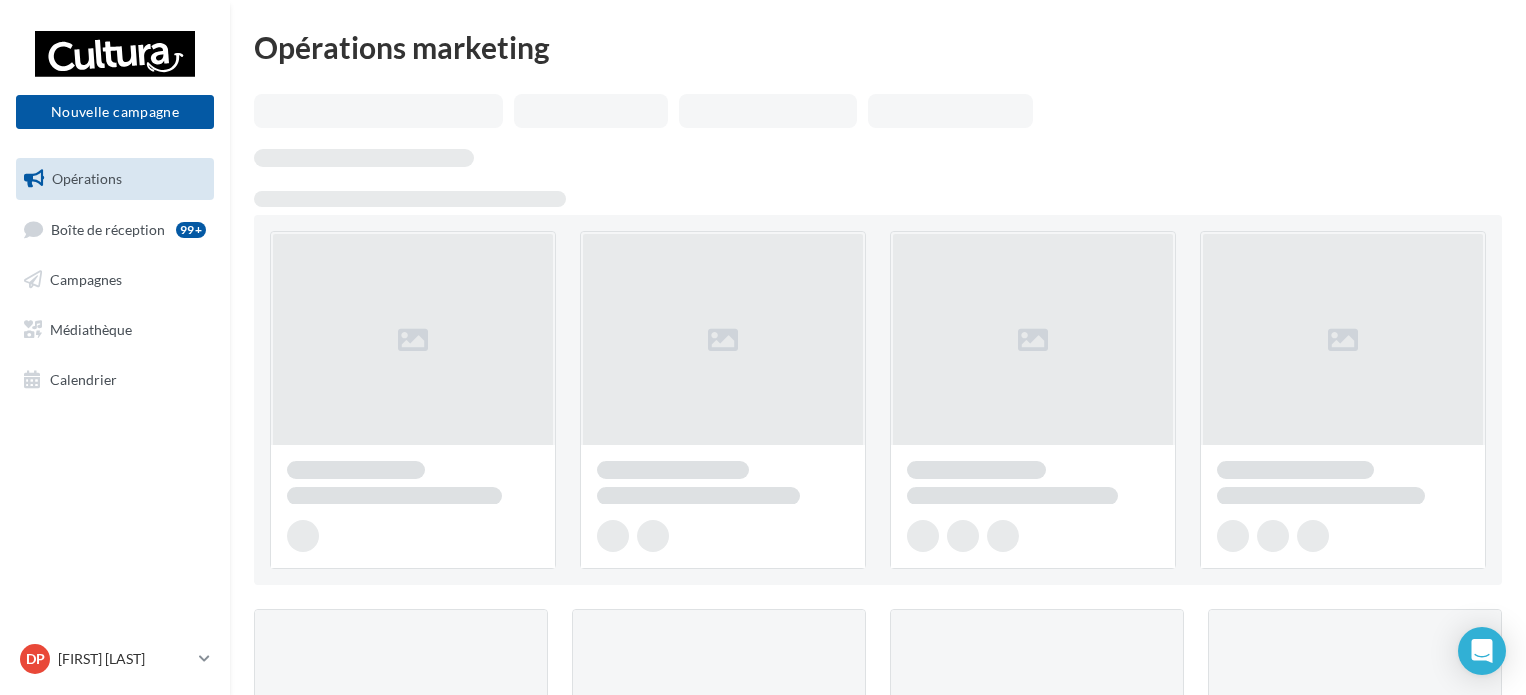 scroll, scrollTop: 0, scrollLeft: 0, axis: both 